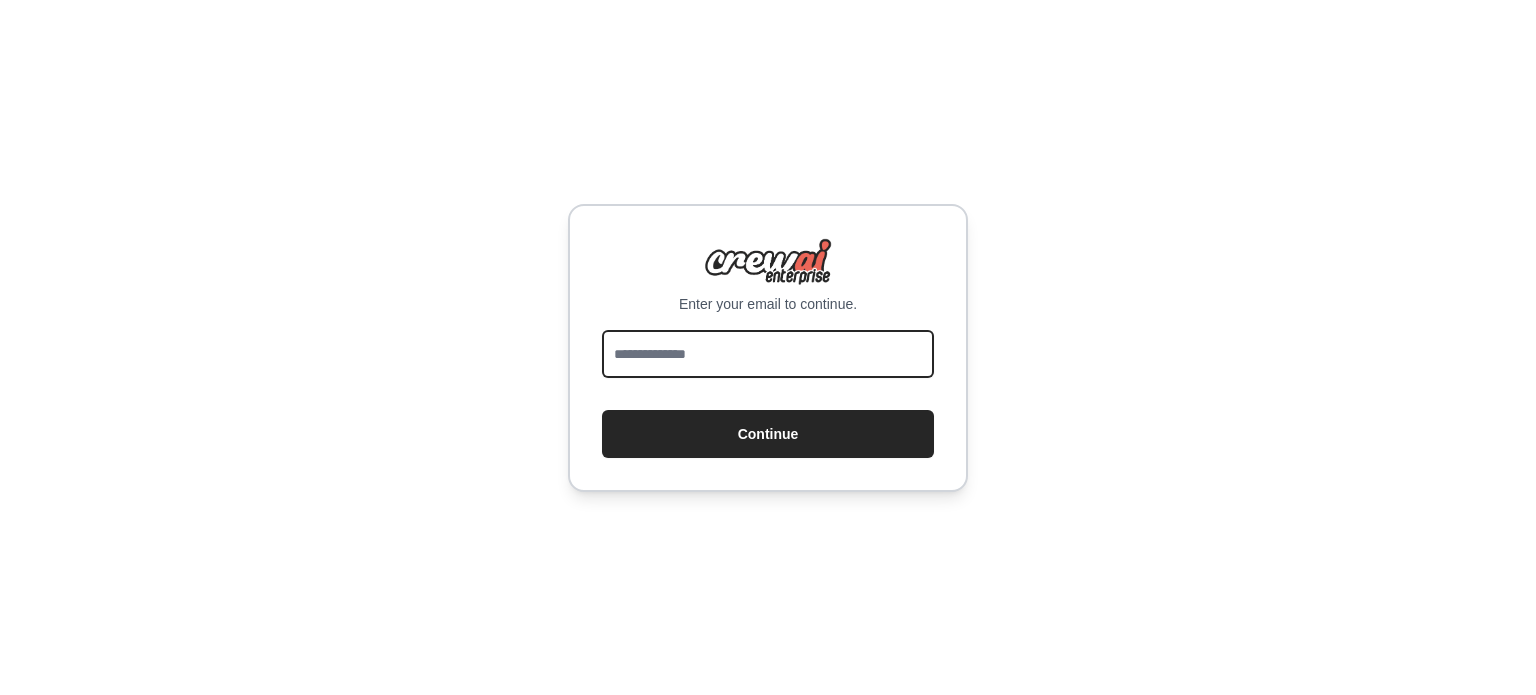scroll, scrollTop: 0, scrollLeft: 0, axis: both 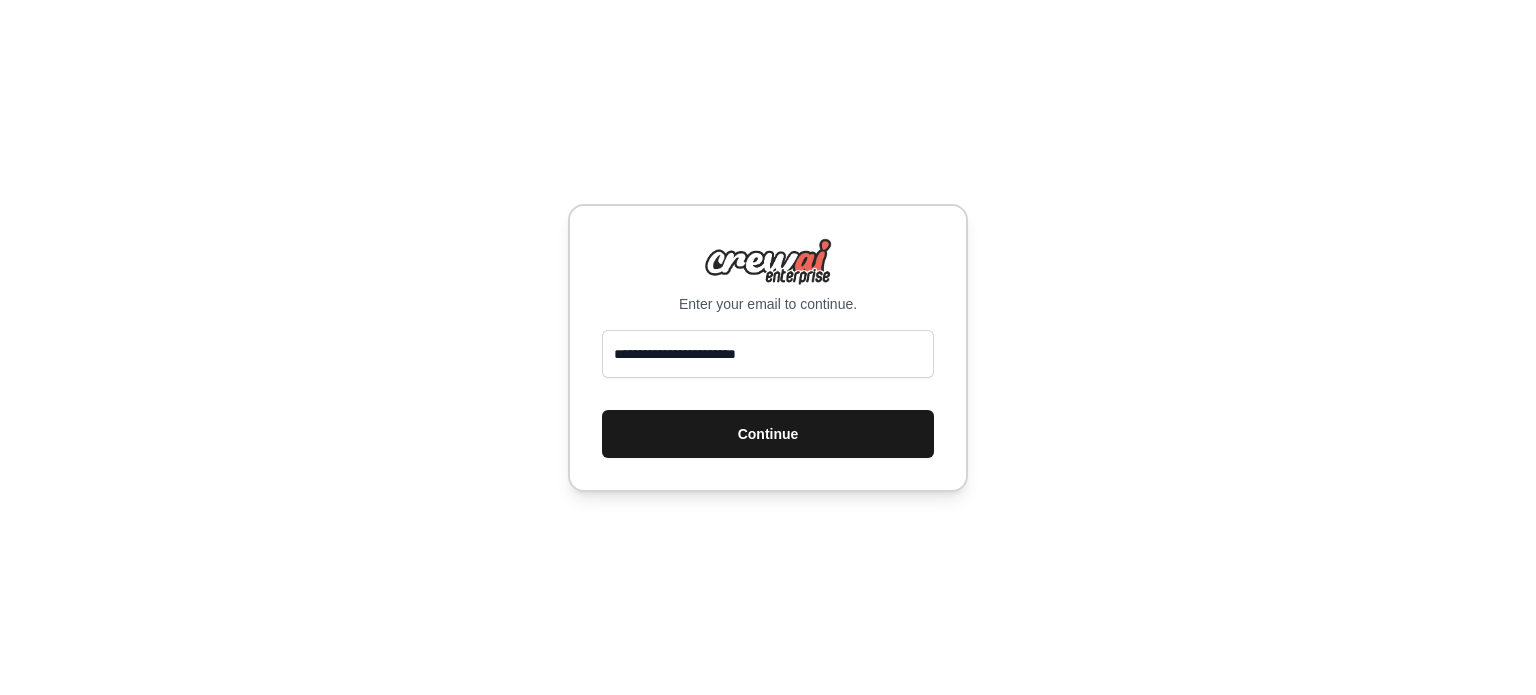 click on "Continue" at bounding box center (768, 434) 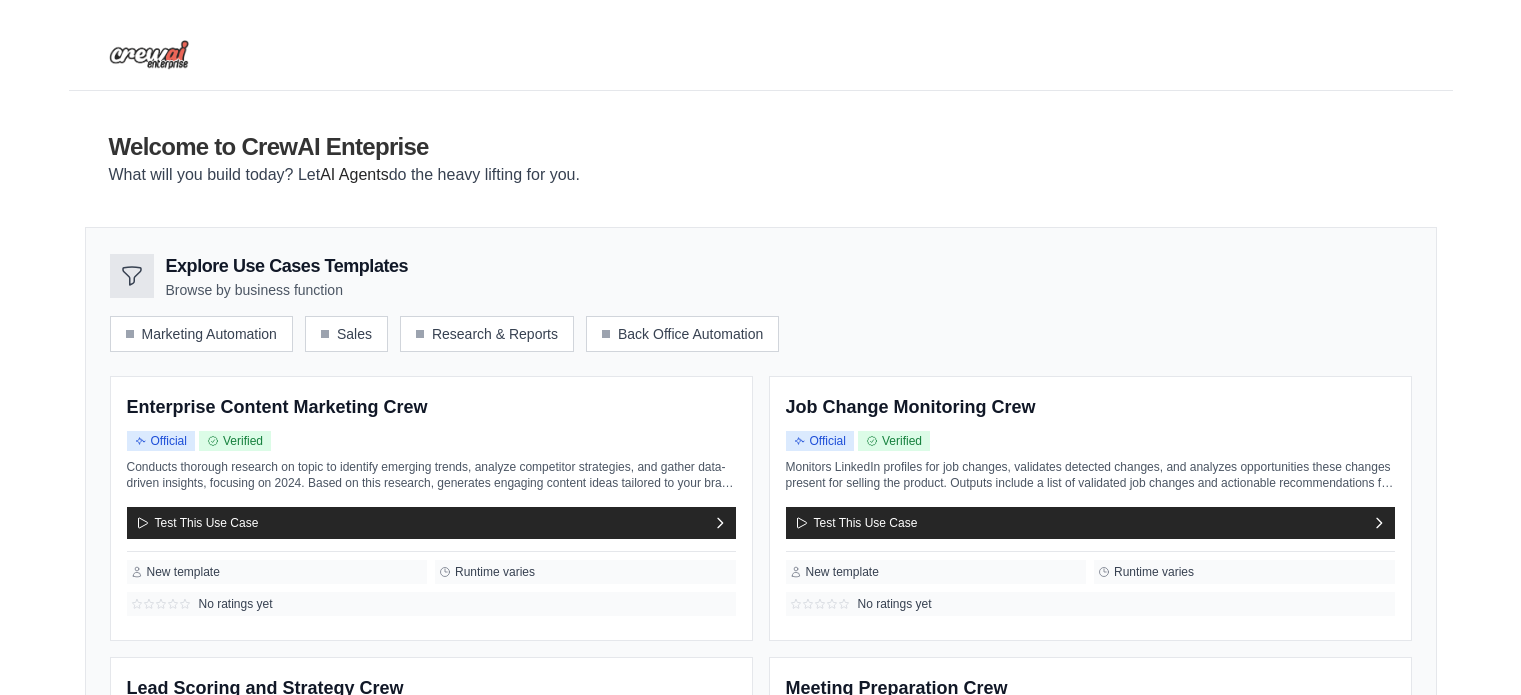 scroll, scrollTop: 0, scrollLeft: 0, axis: both 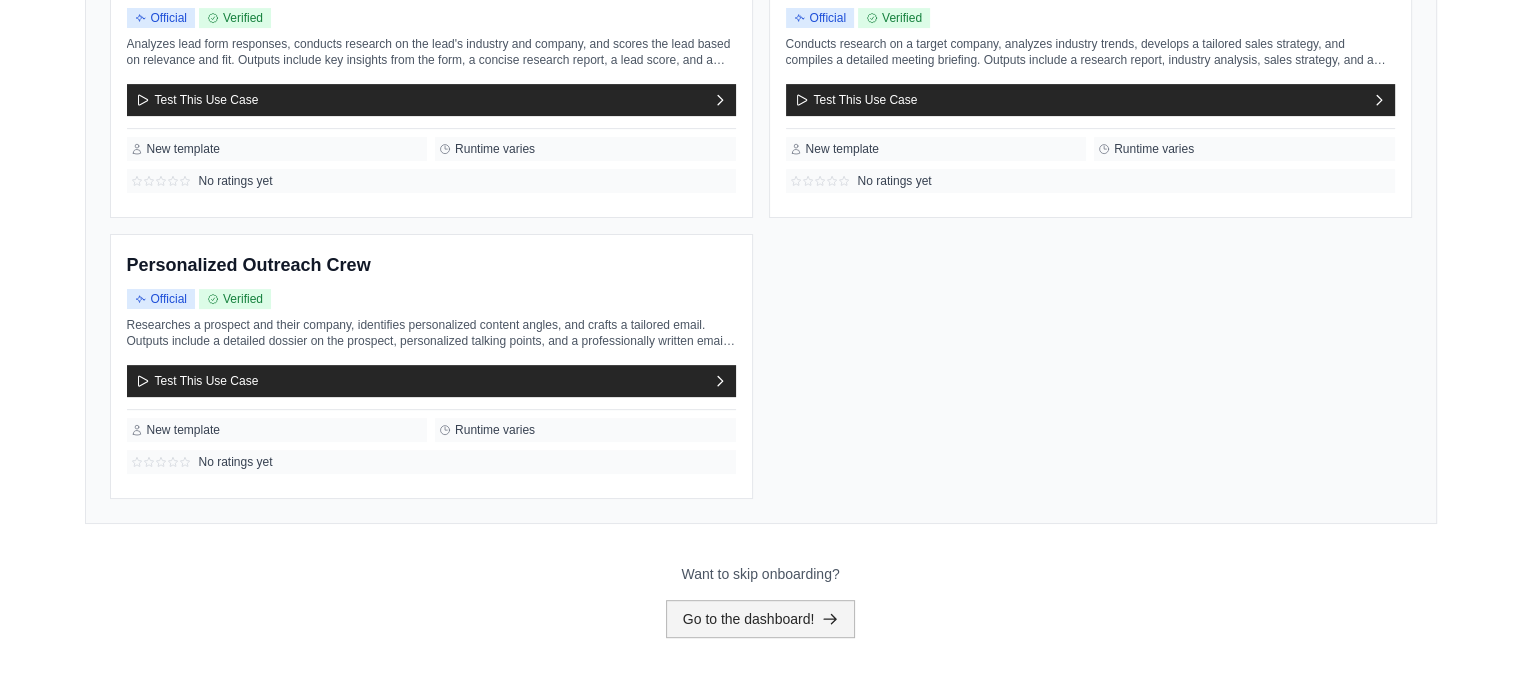 click on "Go to the dashboard!" at bounding box center [761, 619] 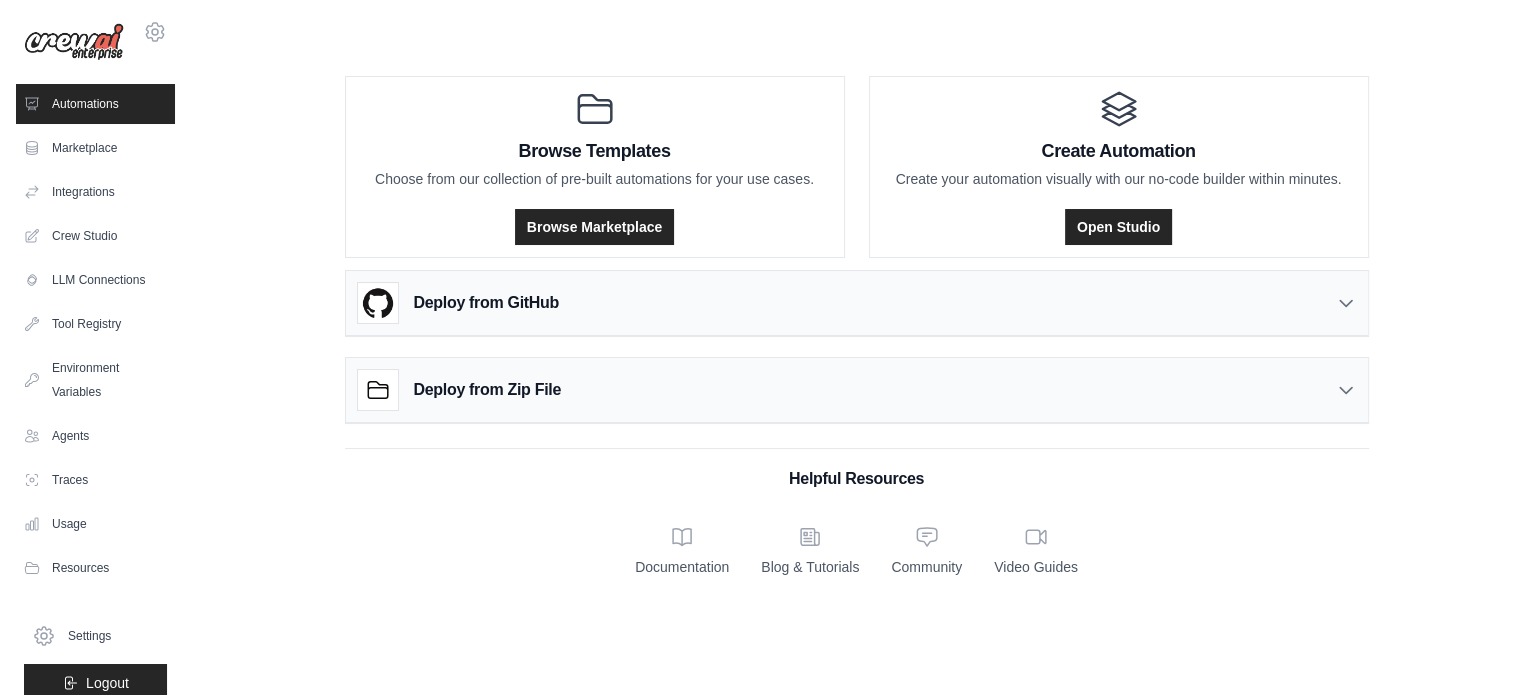 scroll, scrollTop: 0, scrollLeft: 0, axis: both 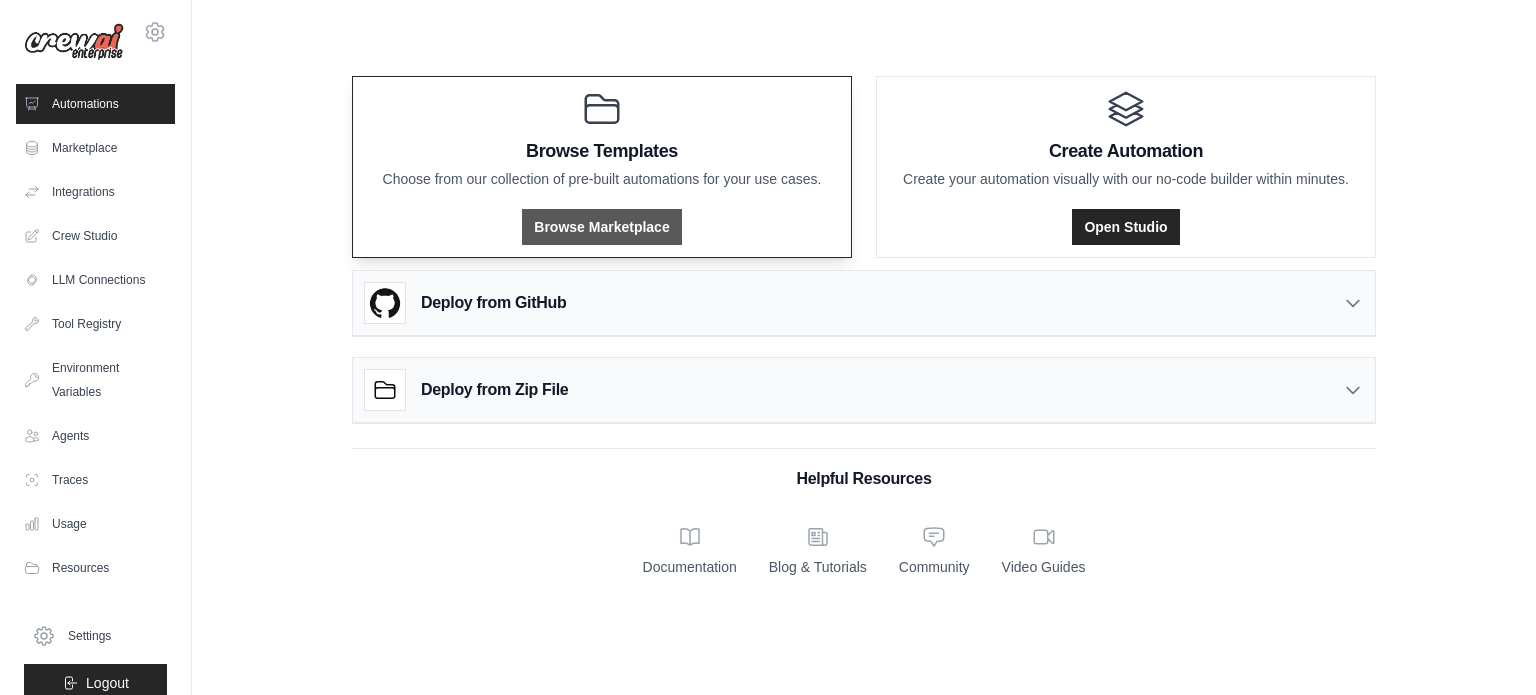 click on "Browse Marketplace" at bounding box center [601, 227] 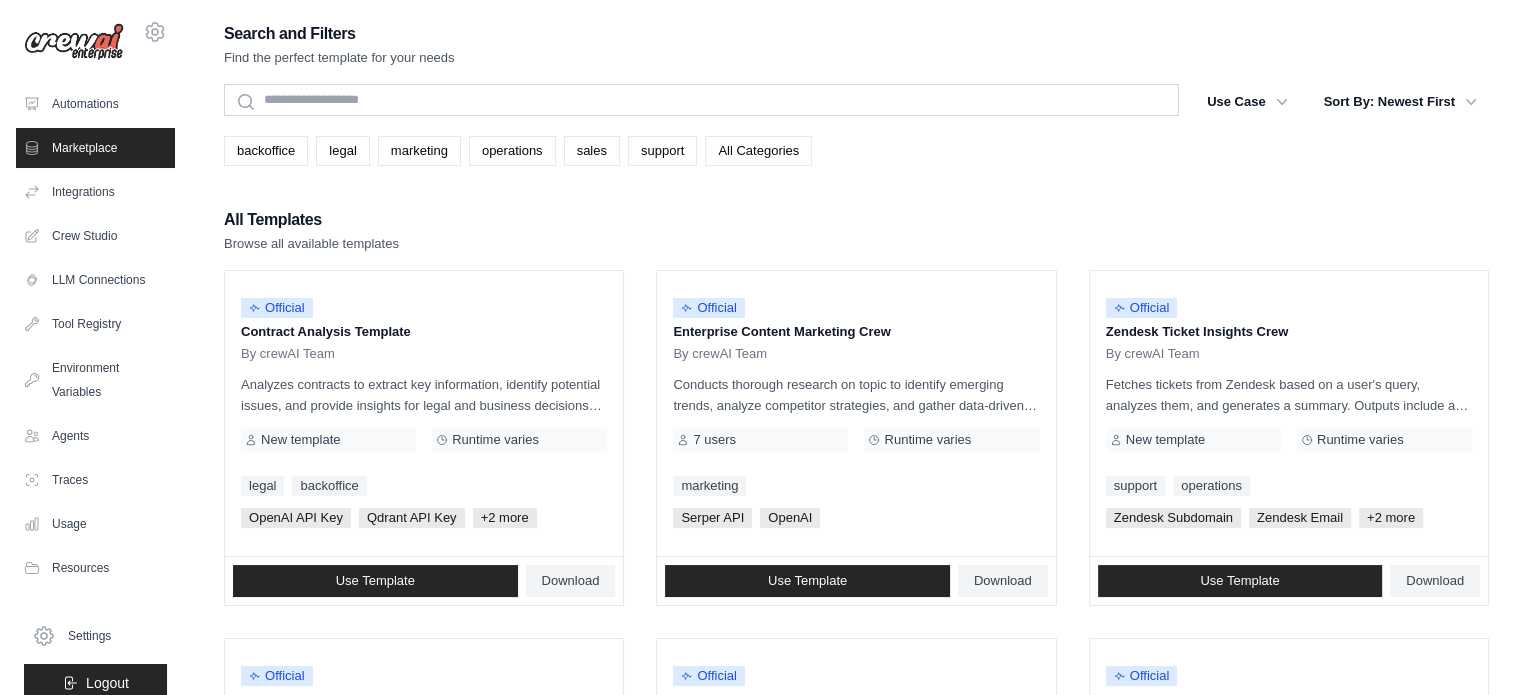 click on "All Categories" at bounding box center [758, 151] 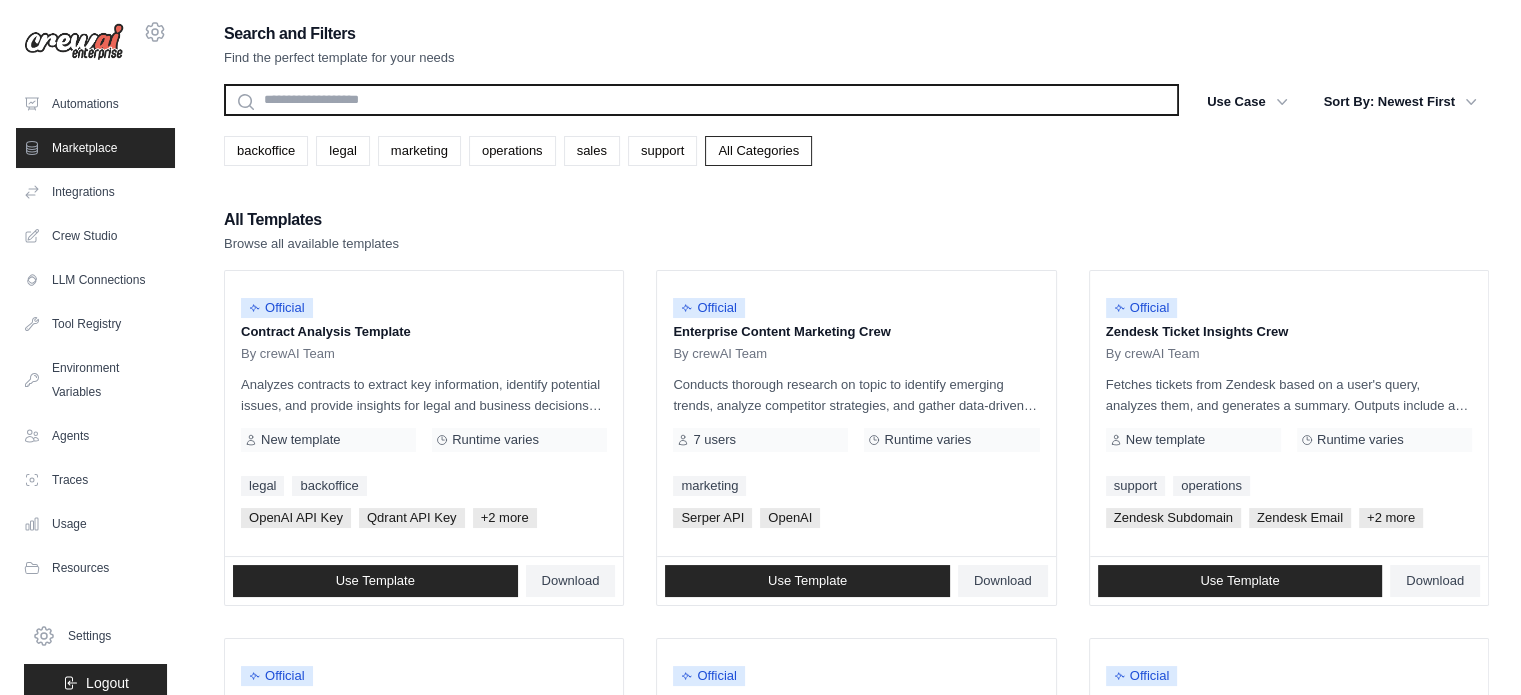 click at bounding box center [701, 100] 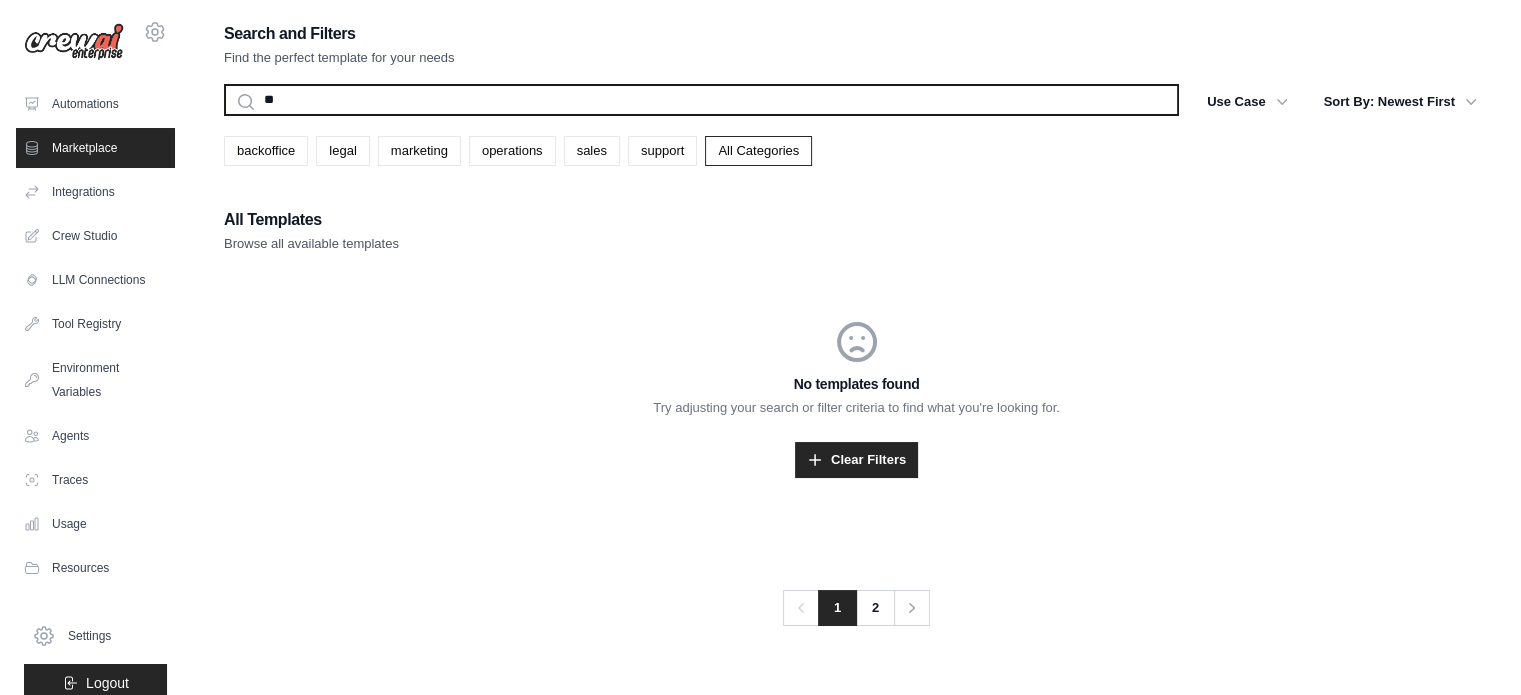 type on "*" 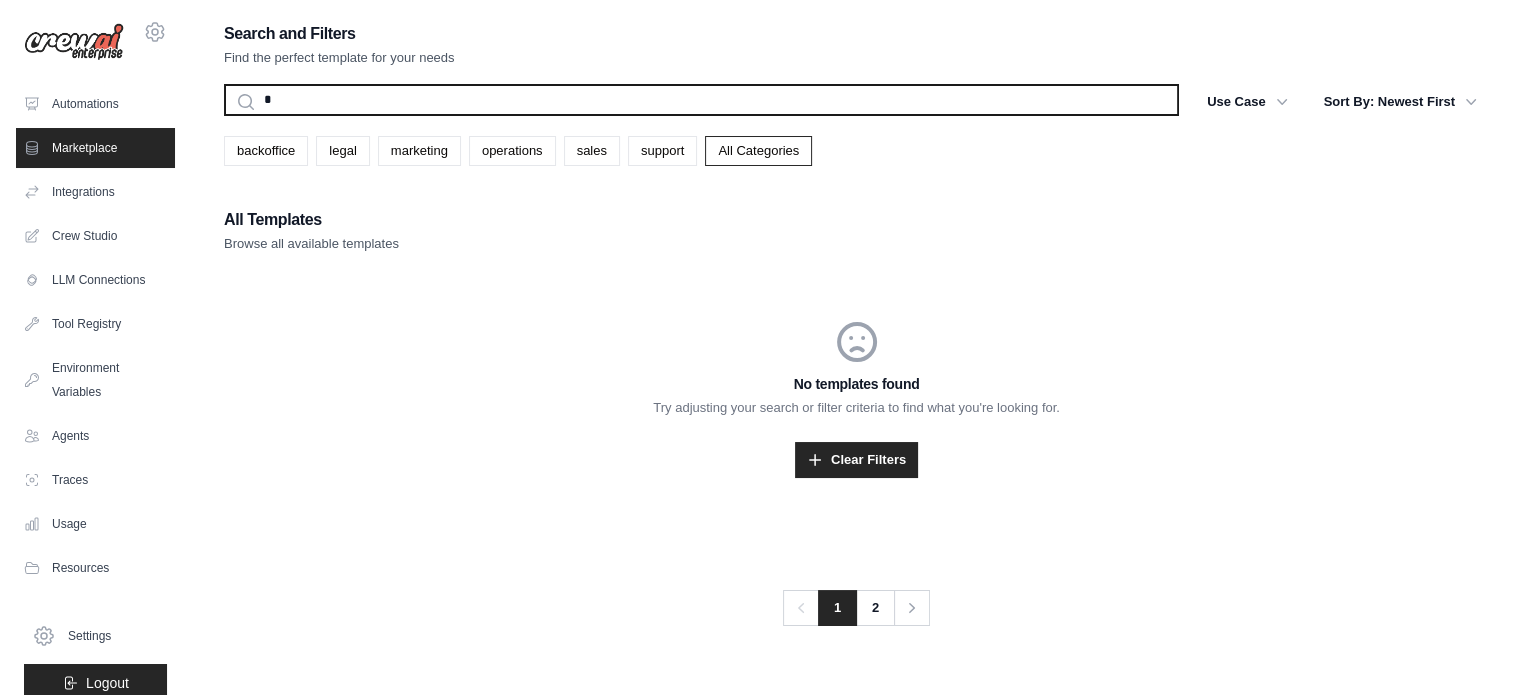 type 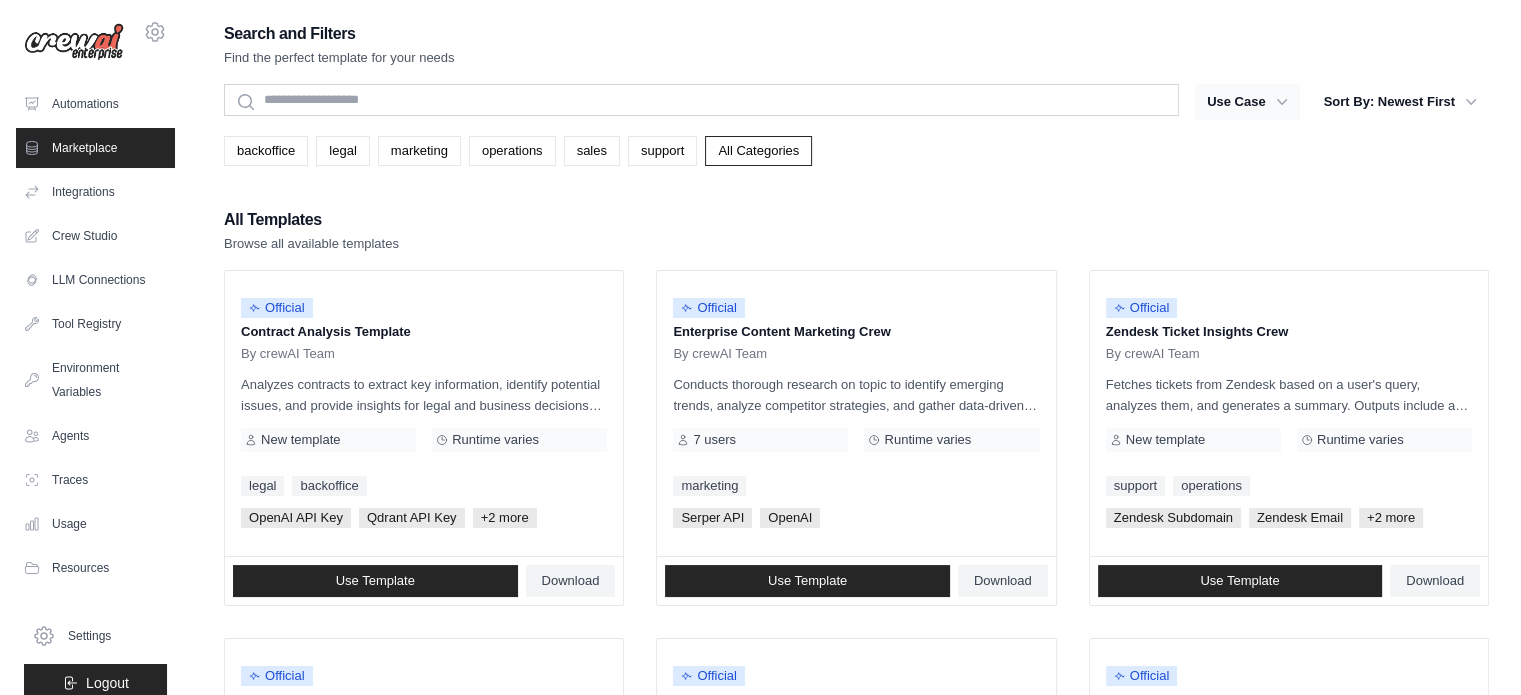 click 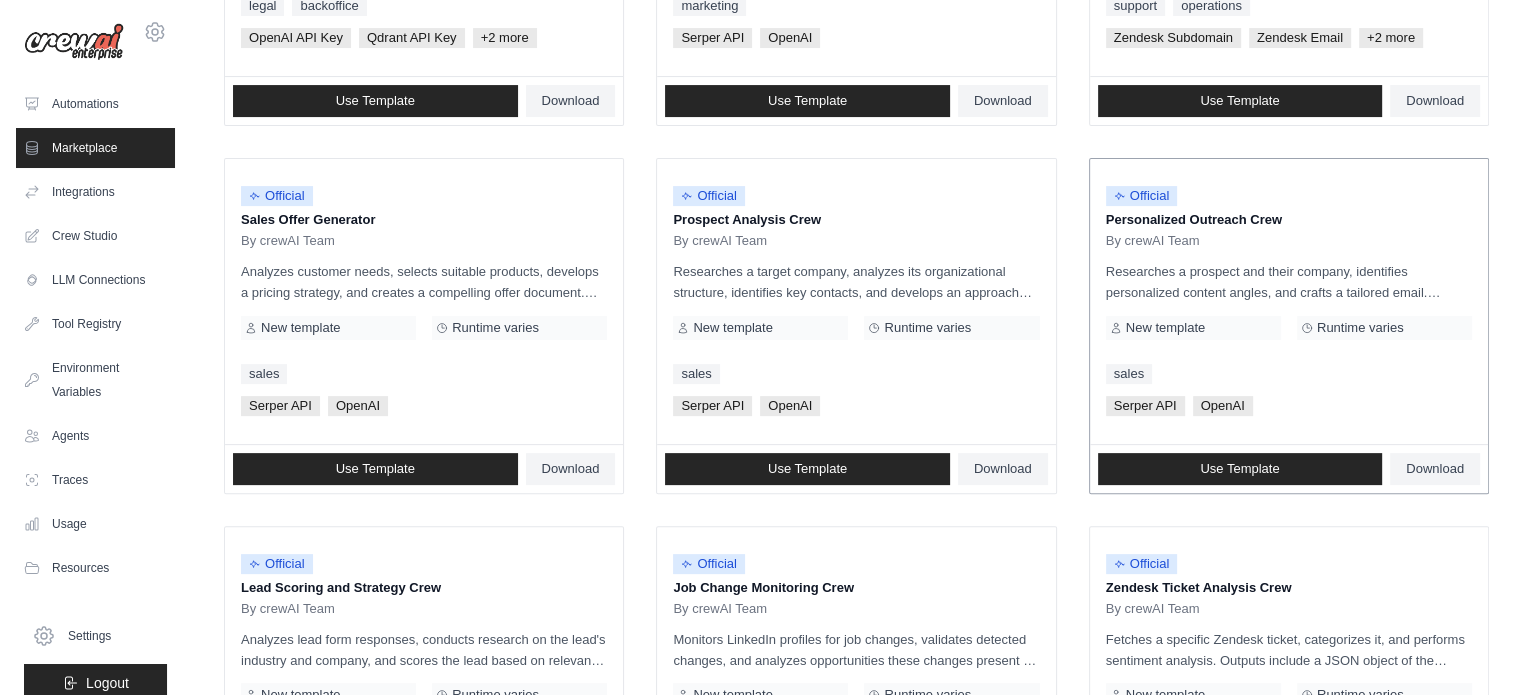 scroll, scrollTop: 600, scrollLeft: 0, axis: vertical 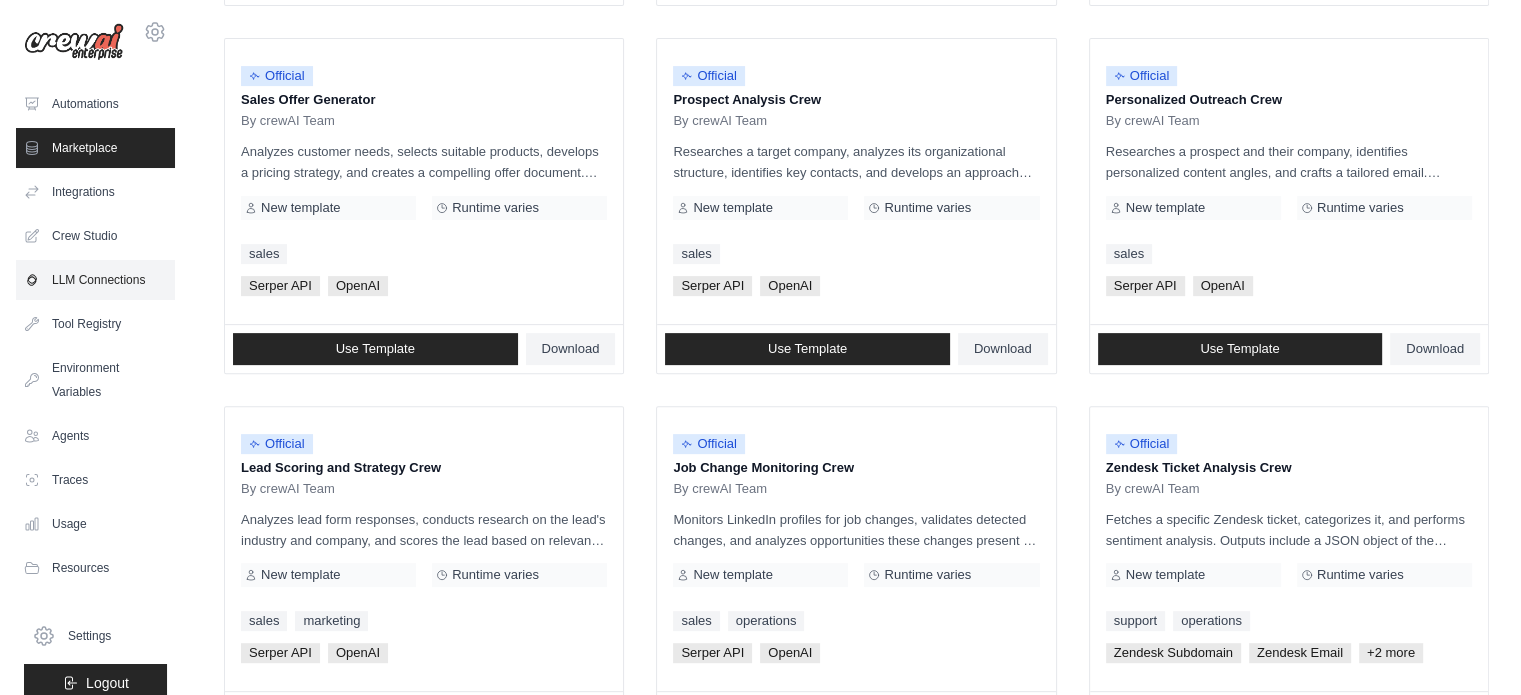 click on "LLM Connections" at bounding box center (95, 280) 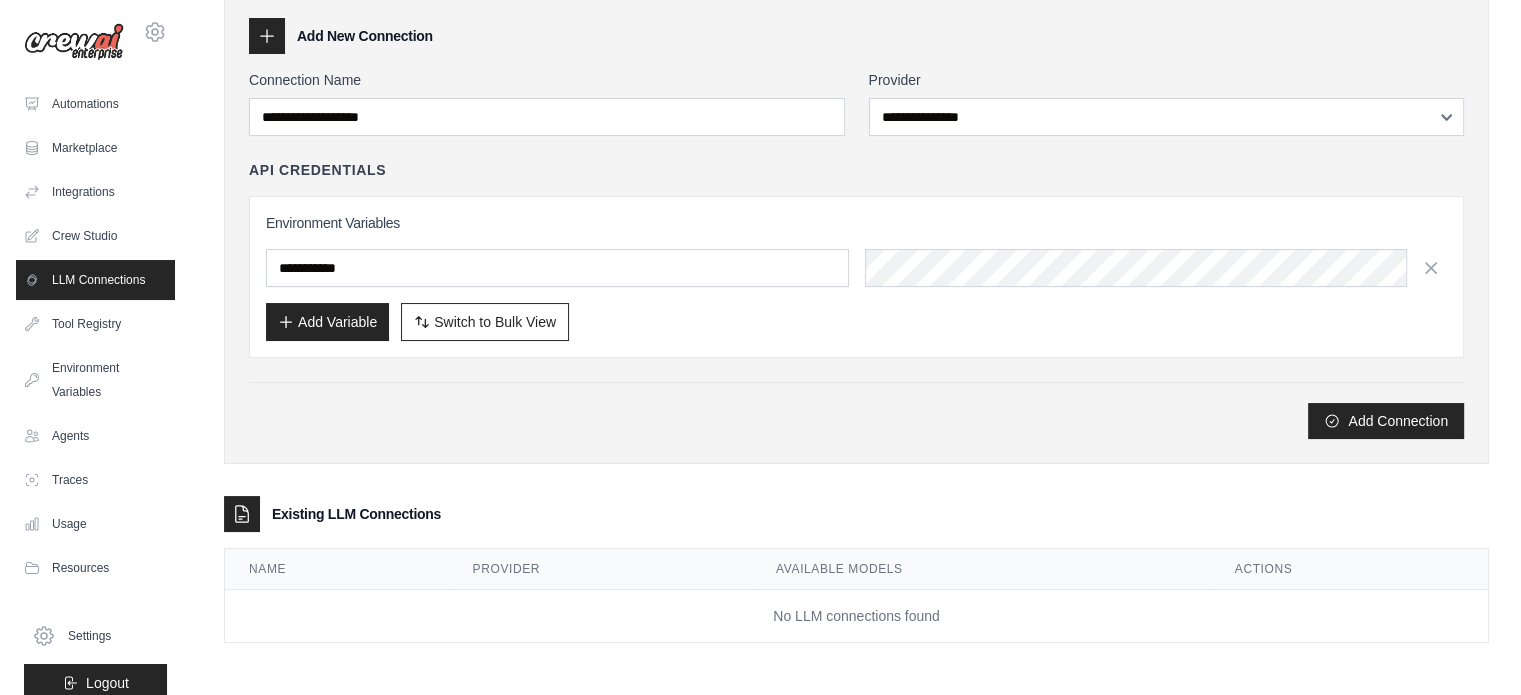 scroll, scrollTop: 0, scrollLeft: 0, axis: both 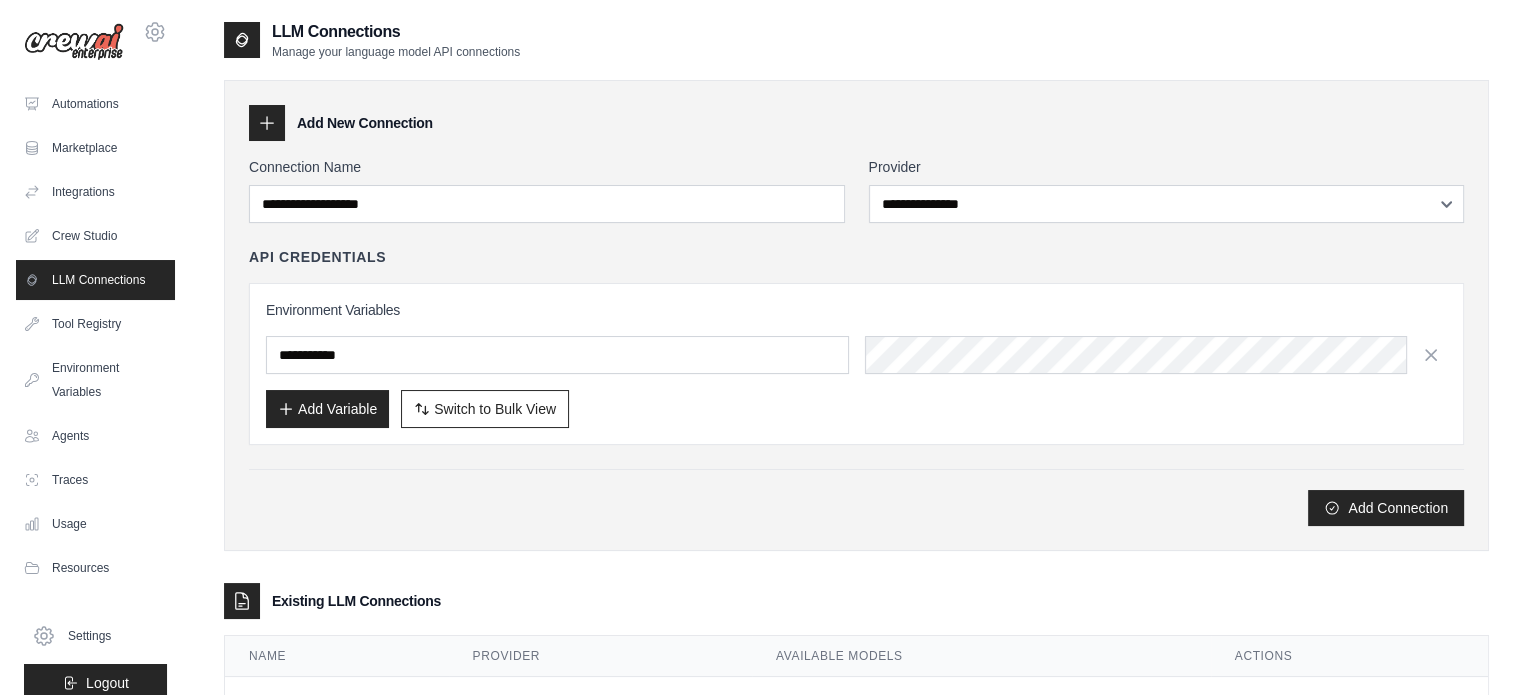 click on "Crew Studio" at bounding box center [95, 236] 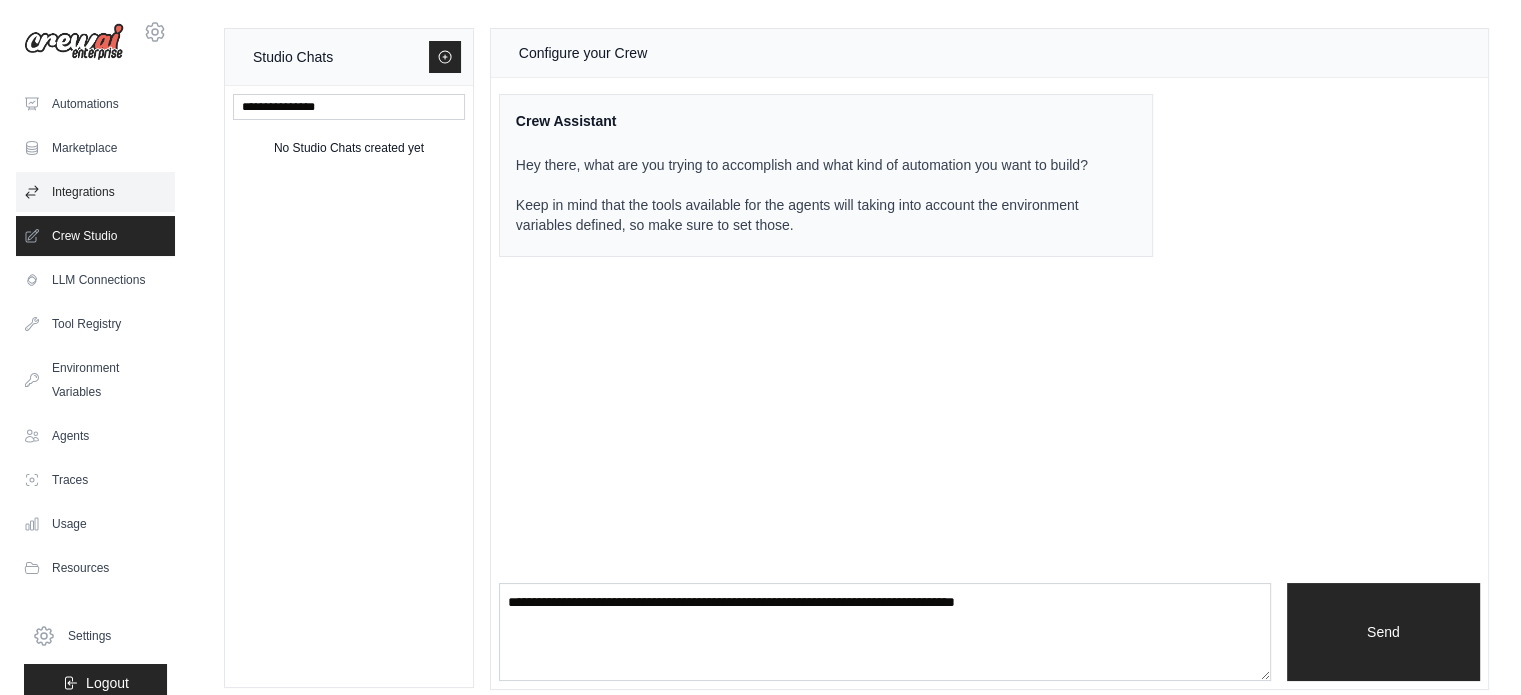 click on "Integrations" at bounding box center [95, 192] 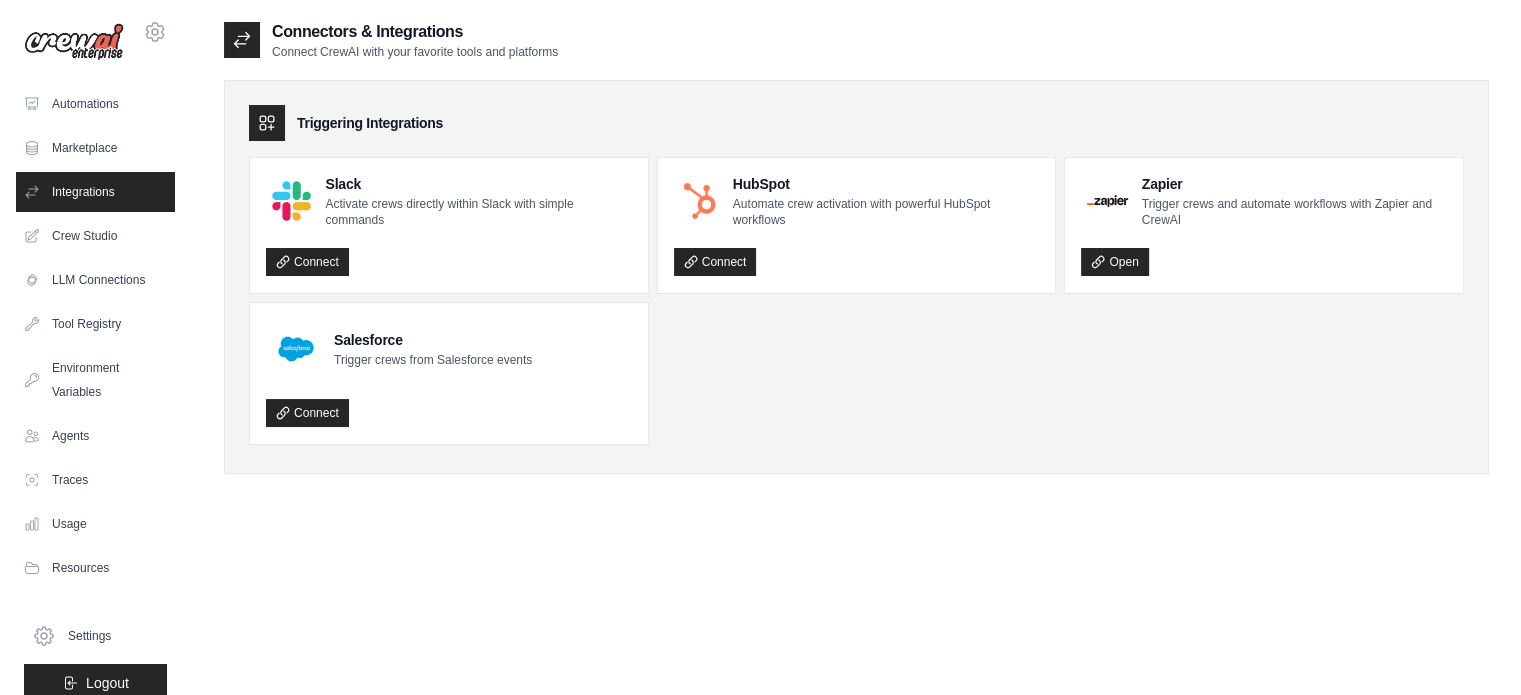 click on "Integrations" at bounding box center [95, 192] 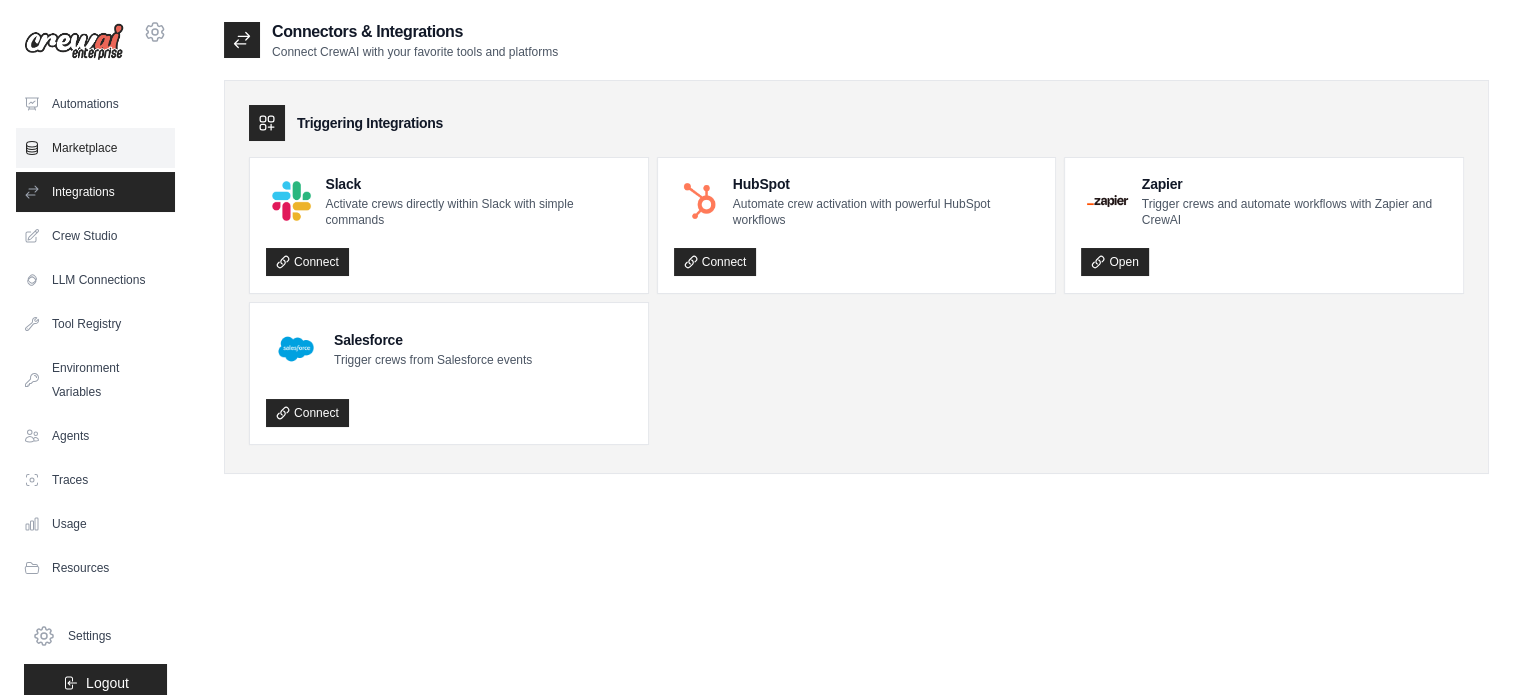 click on "Marketplace" at bounding box center [95, 148] 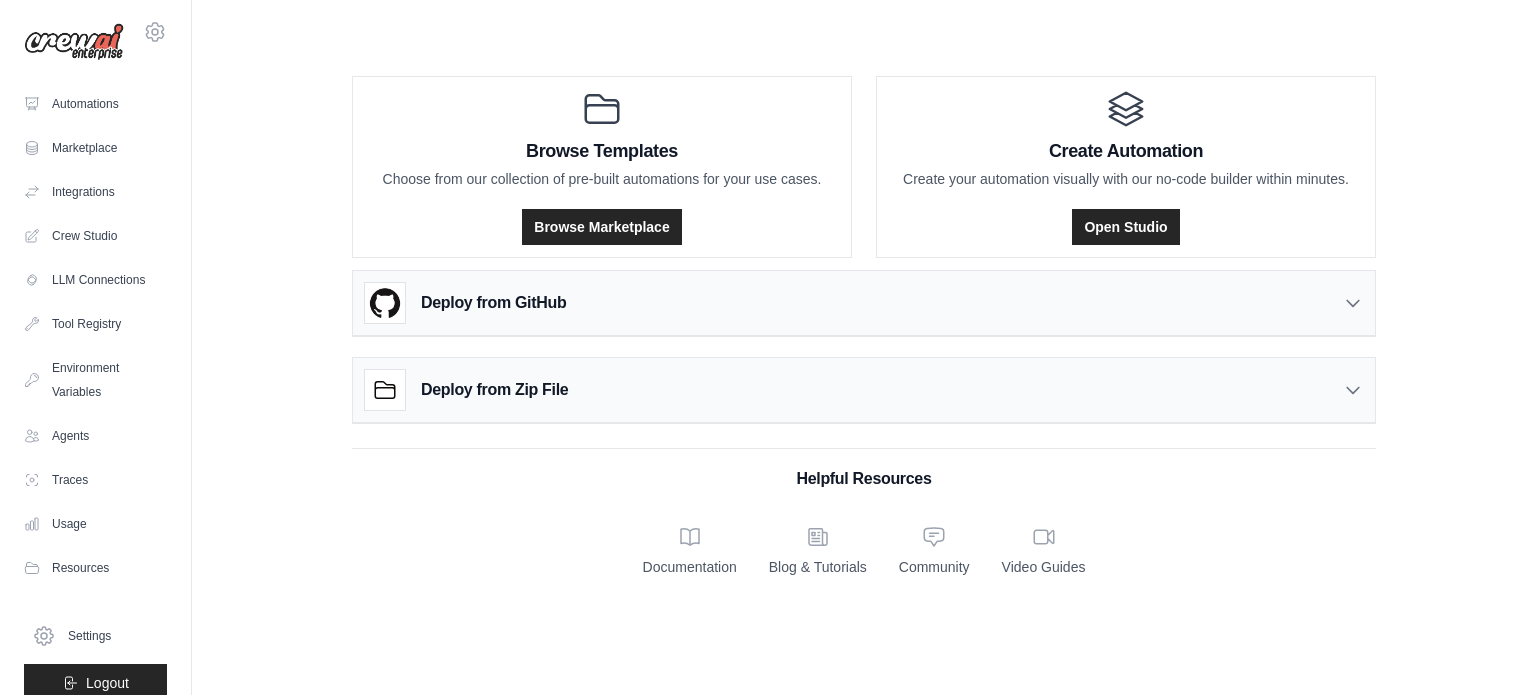 scroll, scrollTop: 0, scrollLeft: 0, axis: both 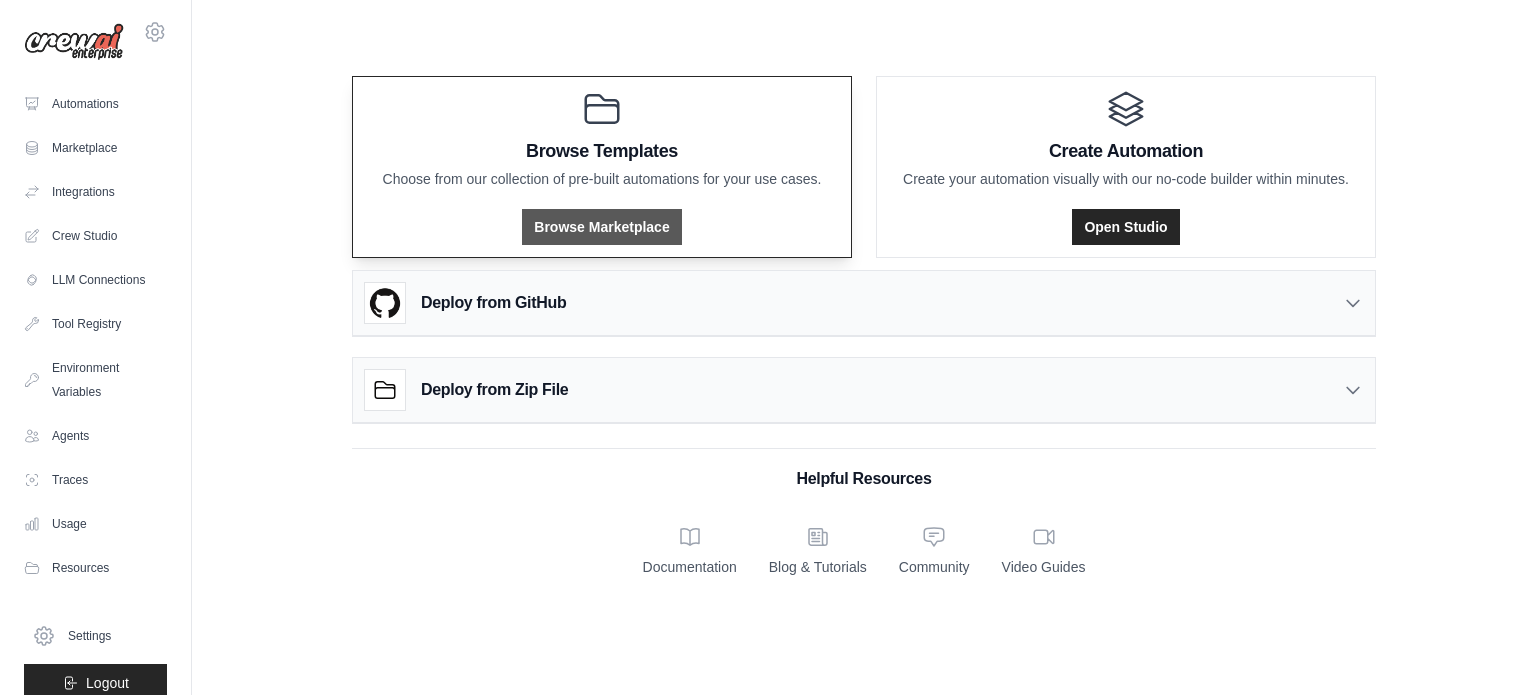 click on "Browse Marketplace" at bounding box center (601, 227) 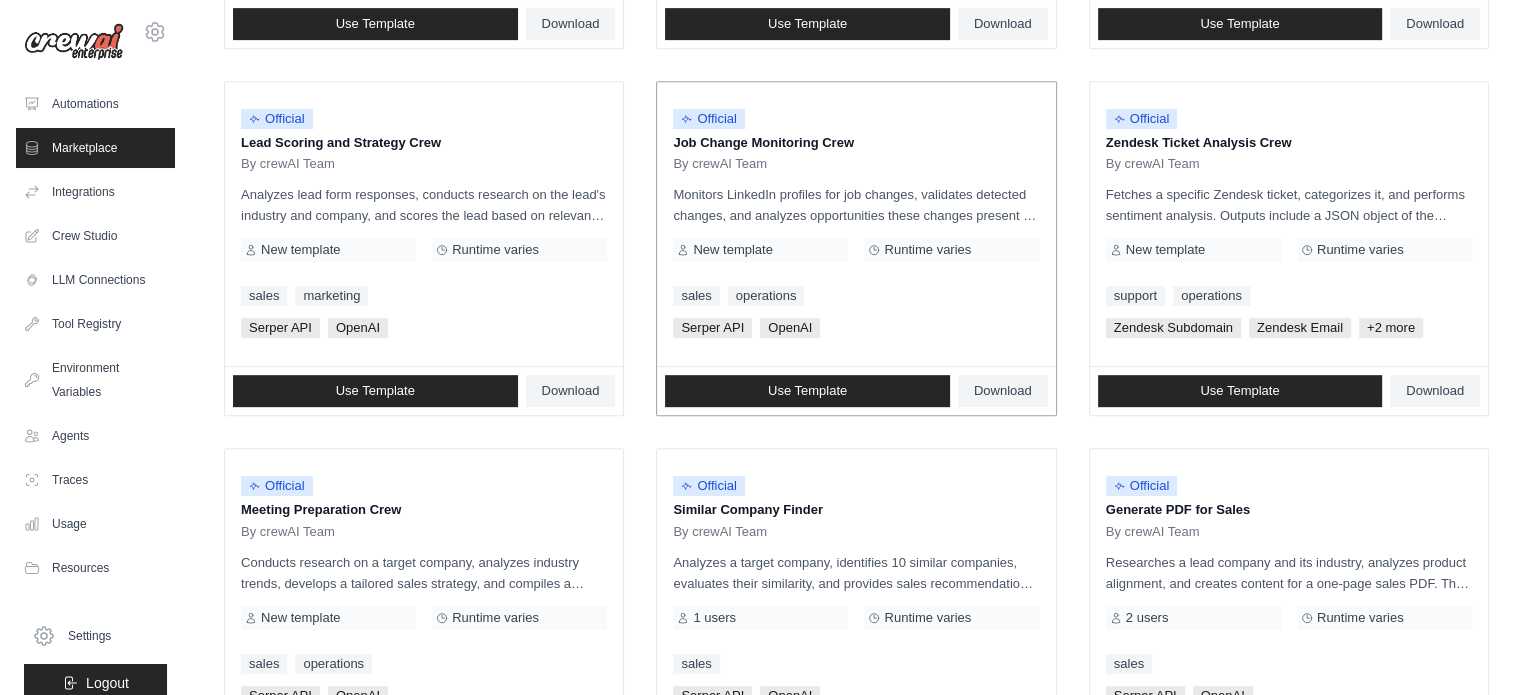 scroll, scrollTop: 1155, scrollLeft: 0, axis: vertical 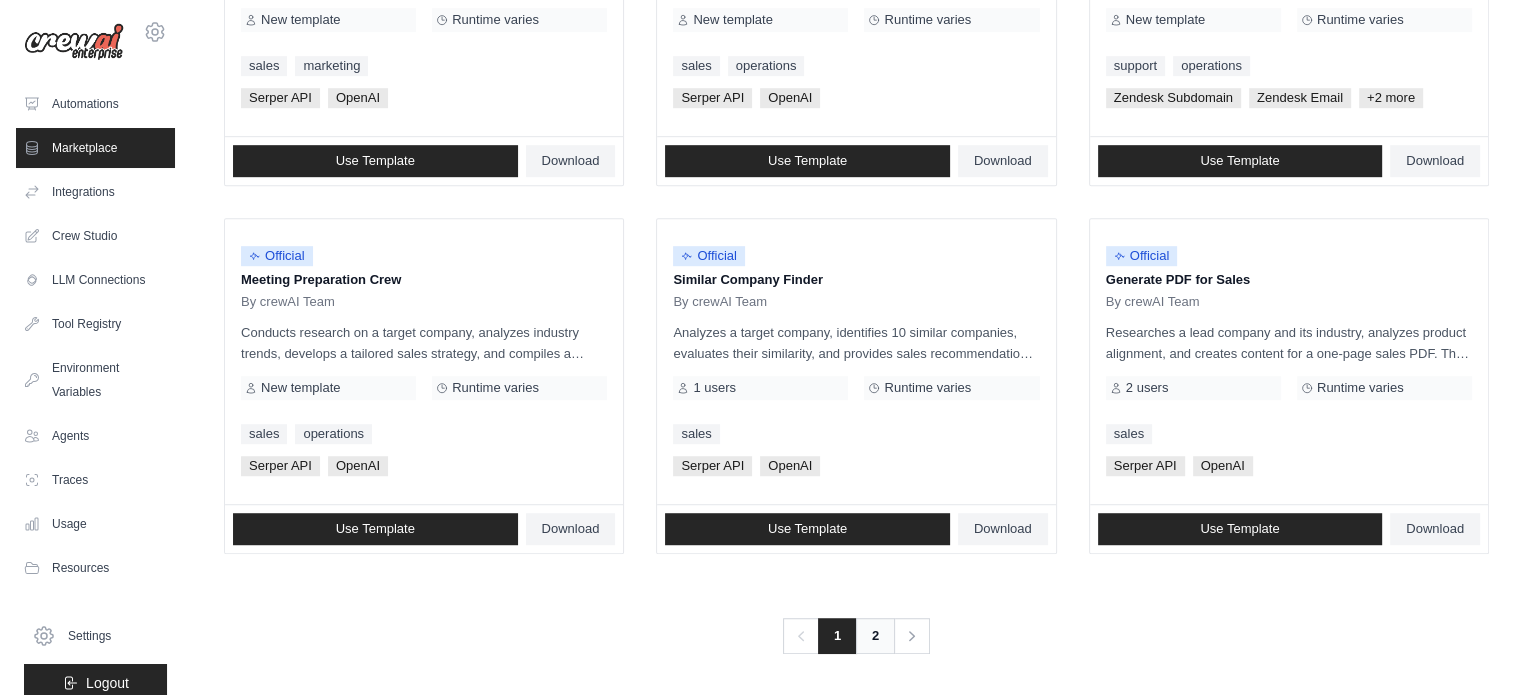 click on "2" at bounding box center [875, 636] 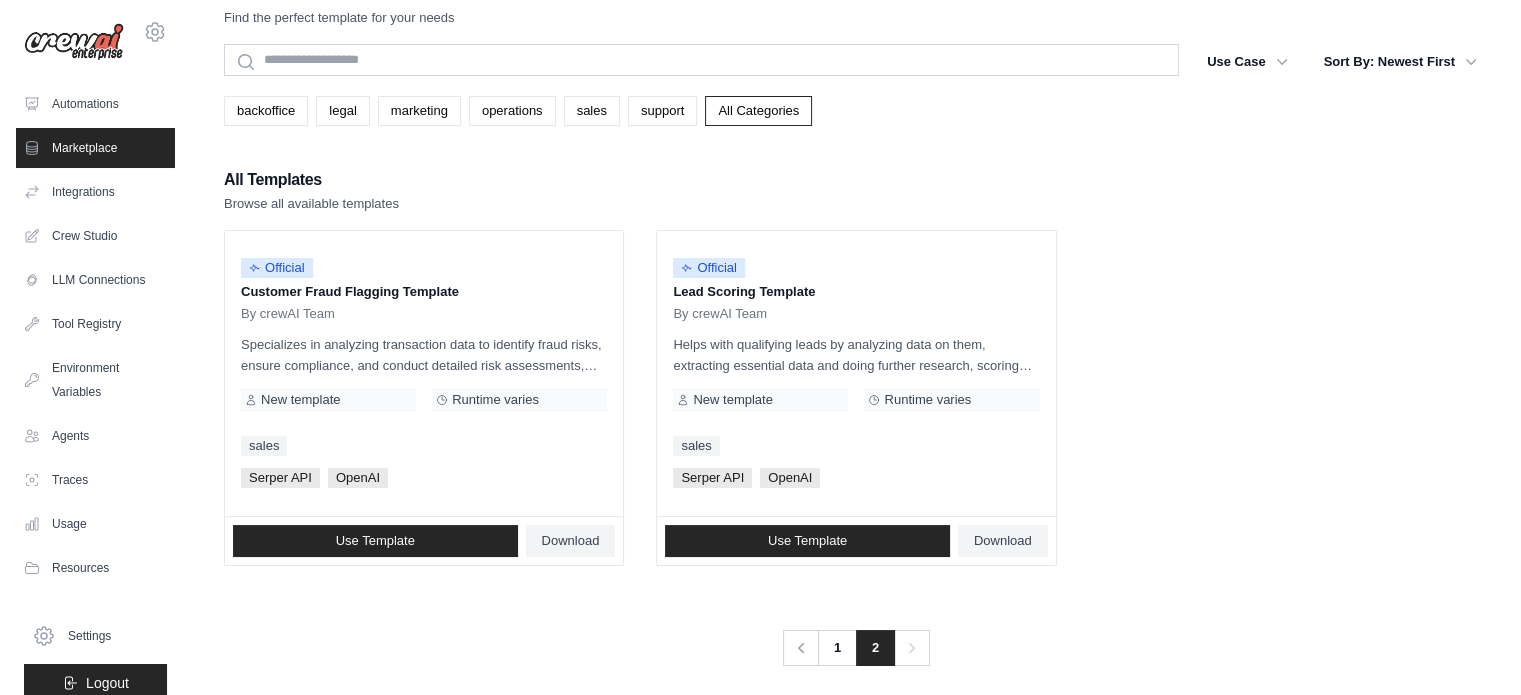 scroll, scrollTop: 0, scrollLeft: 0, axis: both 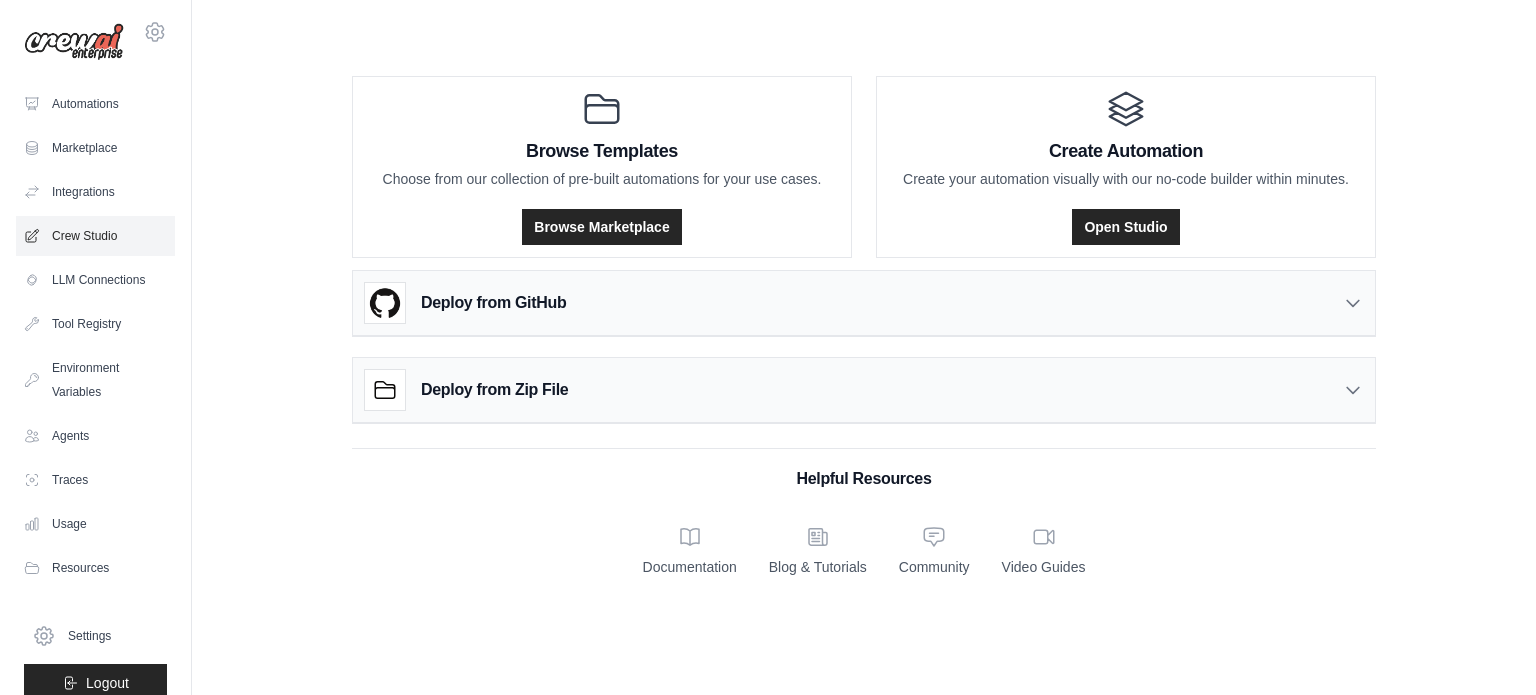 click on "Crew Studio" at bounding box center [95, 236] 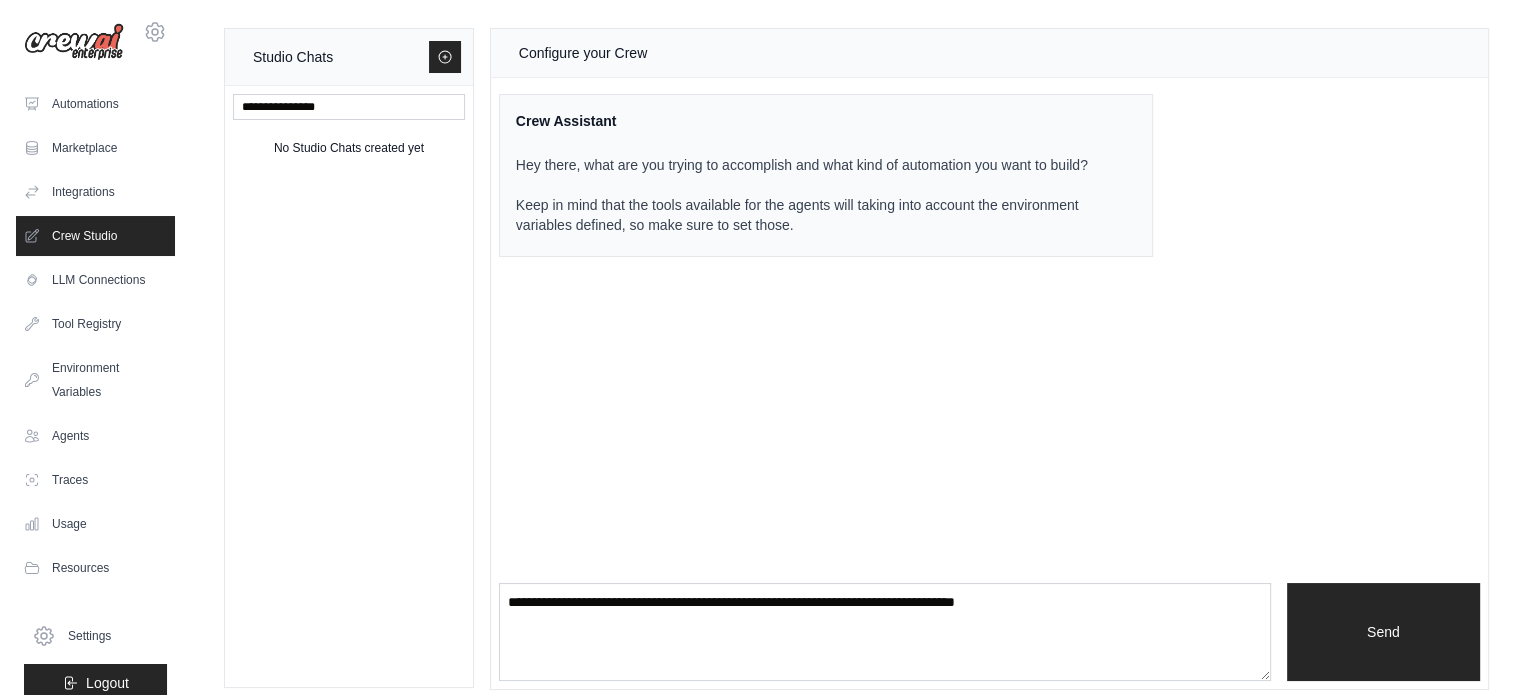 click on "Configure your Crew" at bounding box center (989, 53) 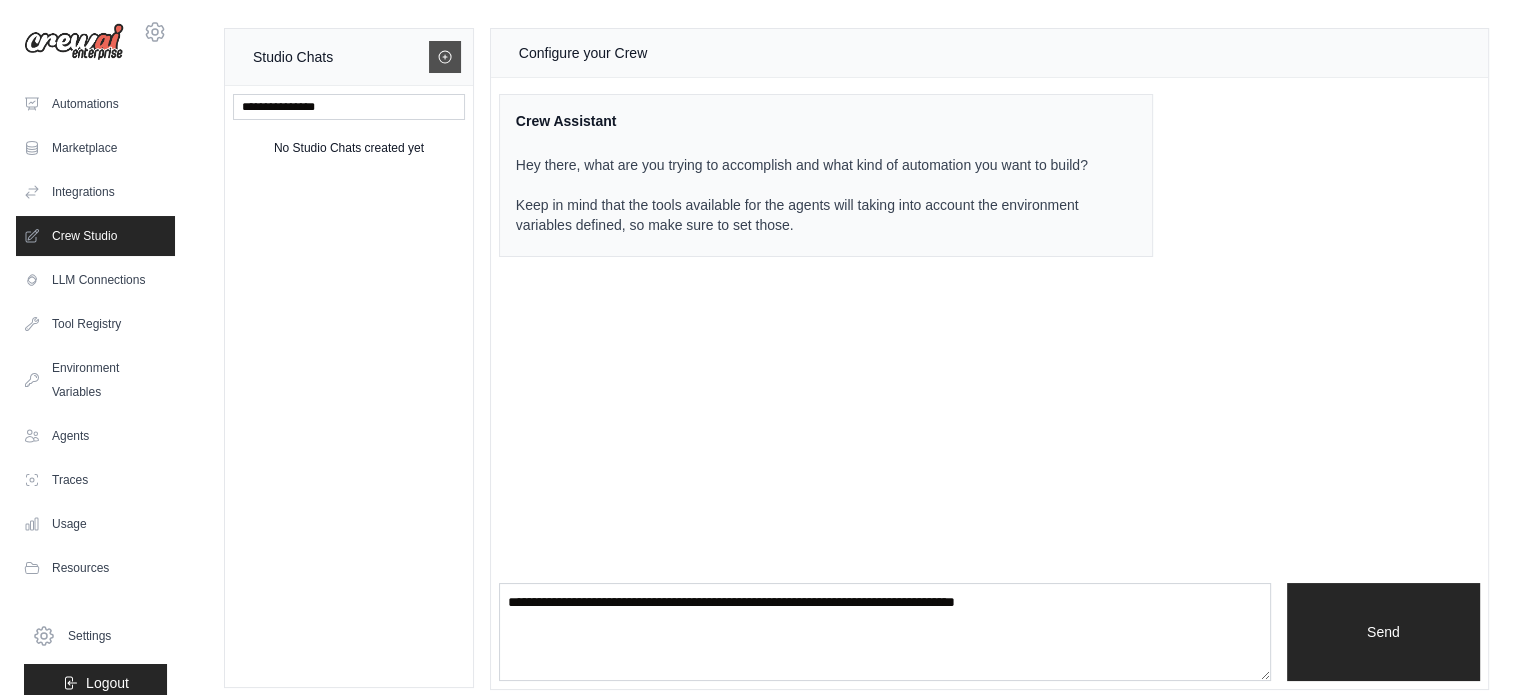 click 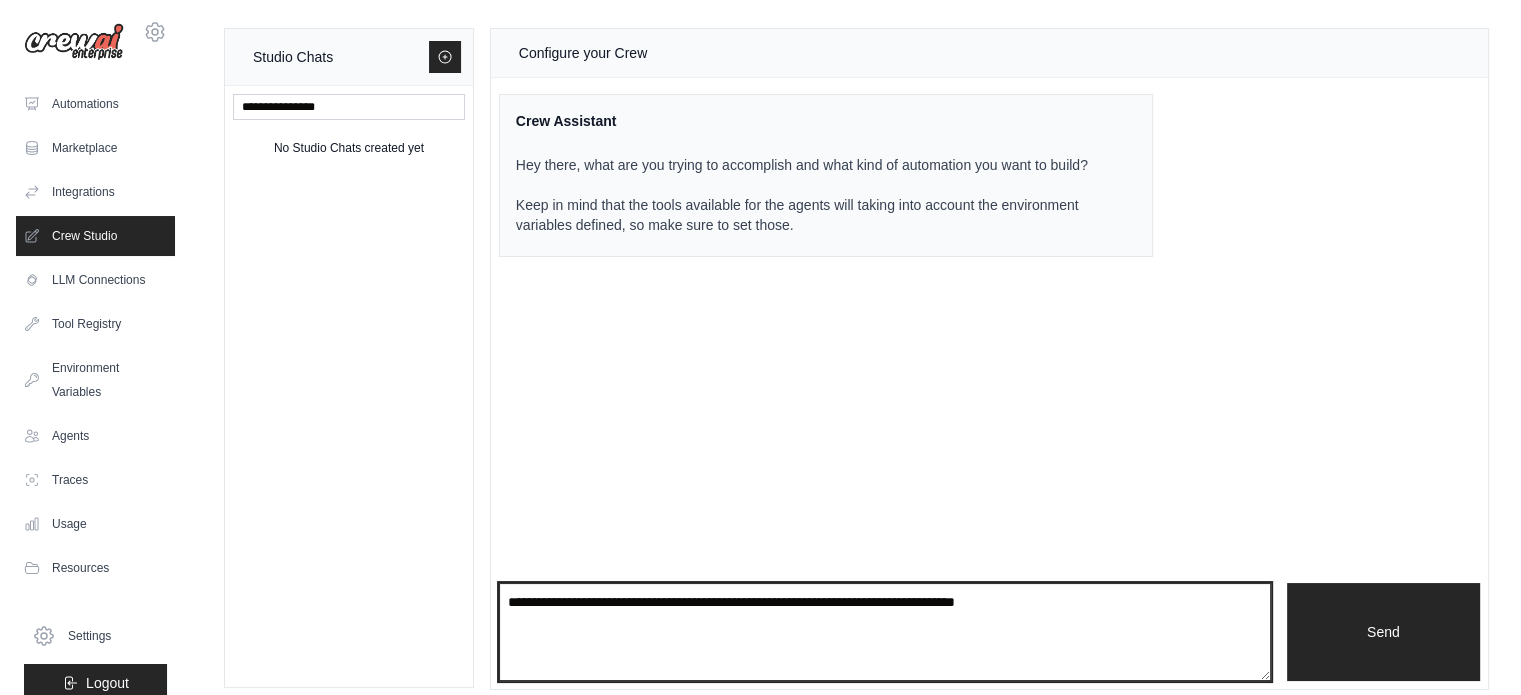 click at bounding box center (885, 632) 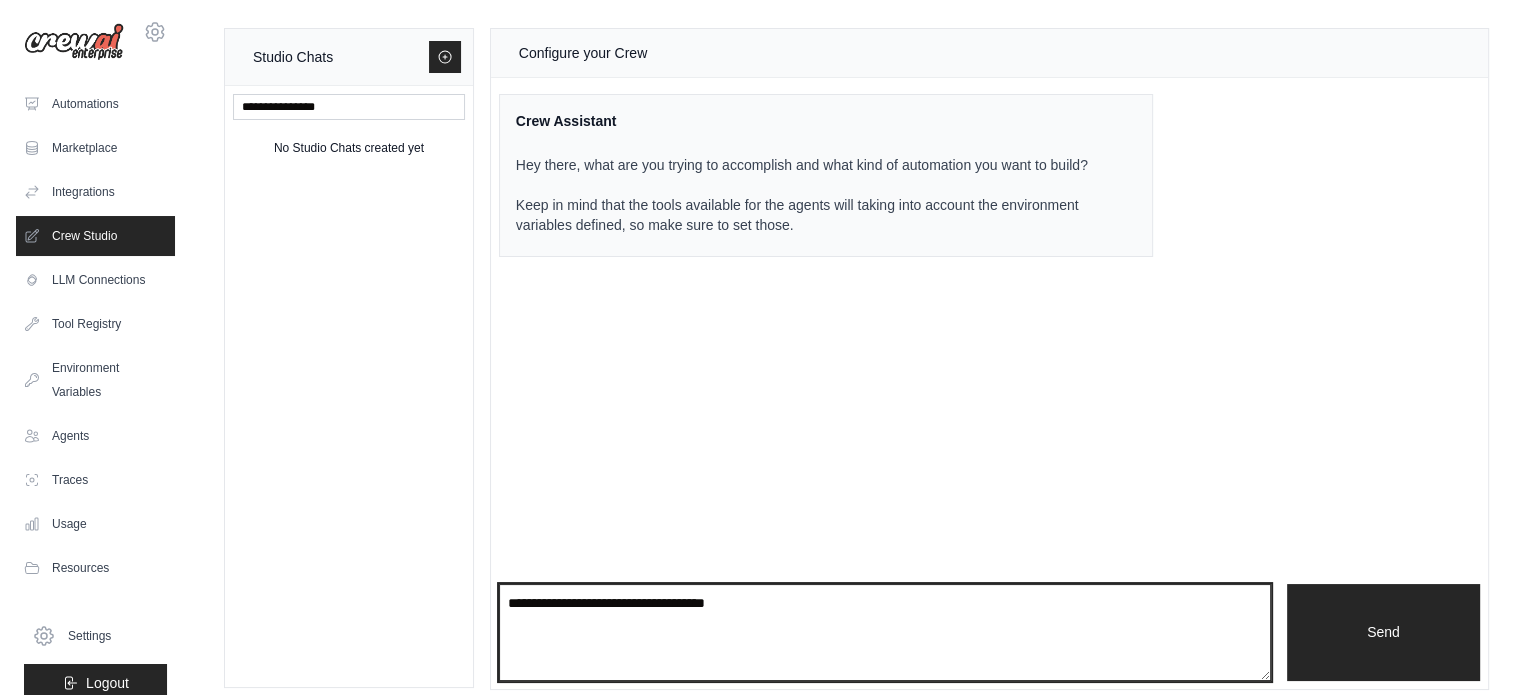 type on "**********" 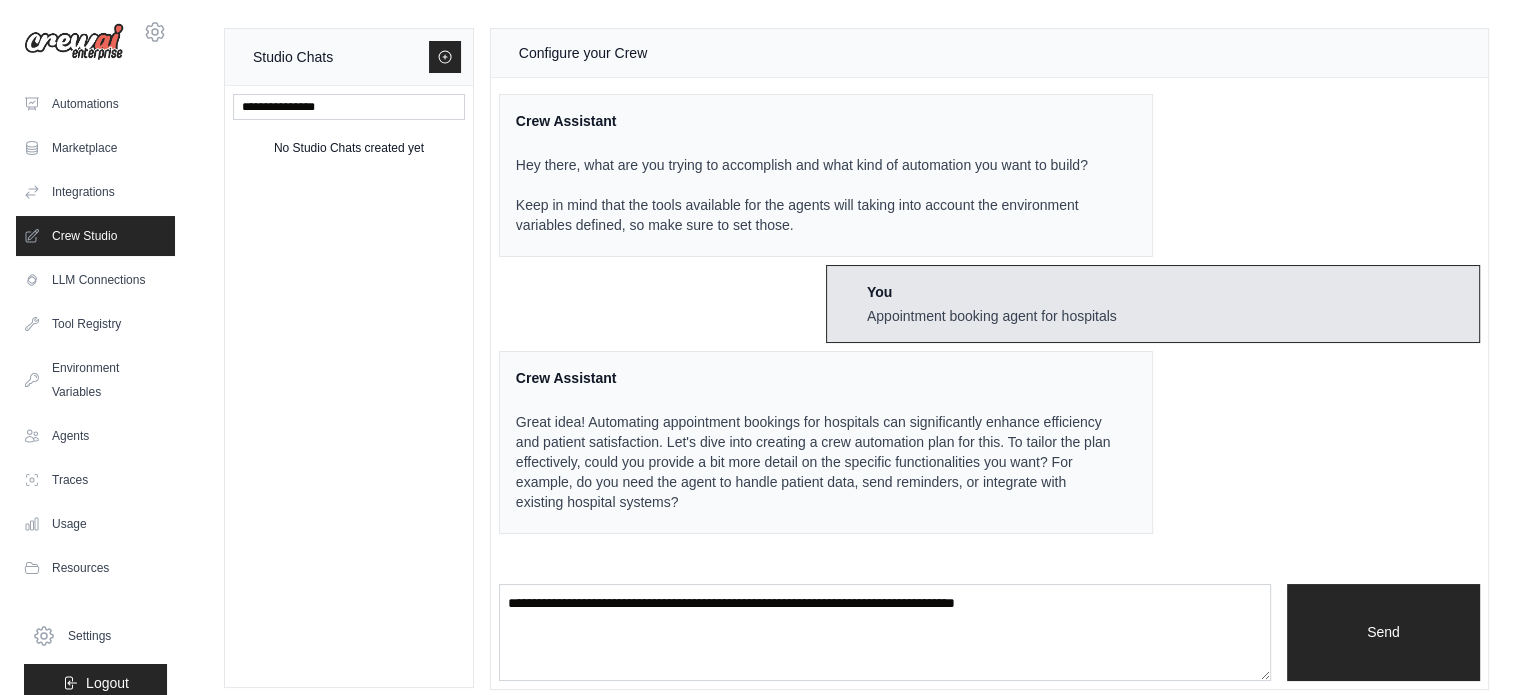 scroll, scrollTop: 15, scrollLeft: 0, axis: vertical 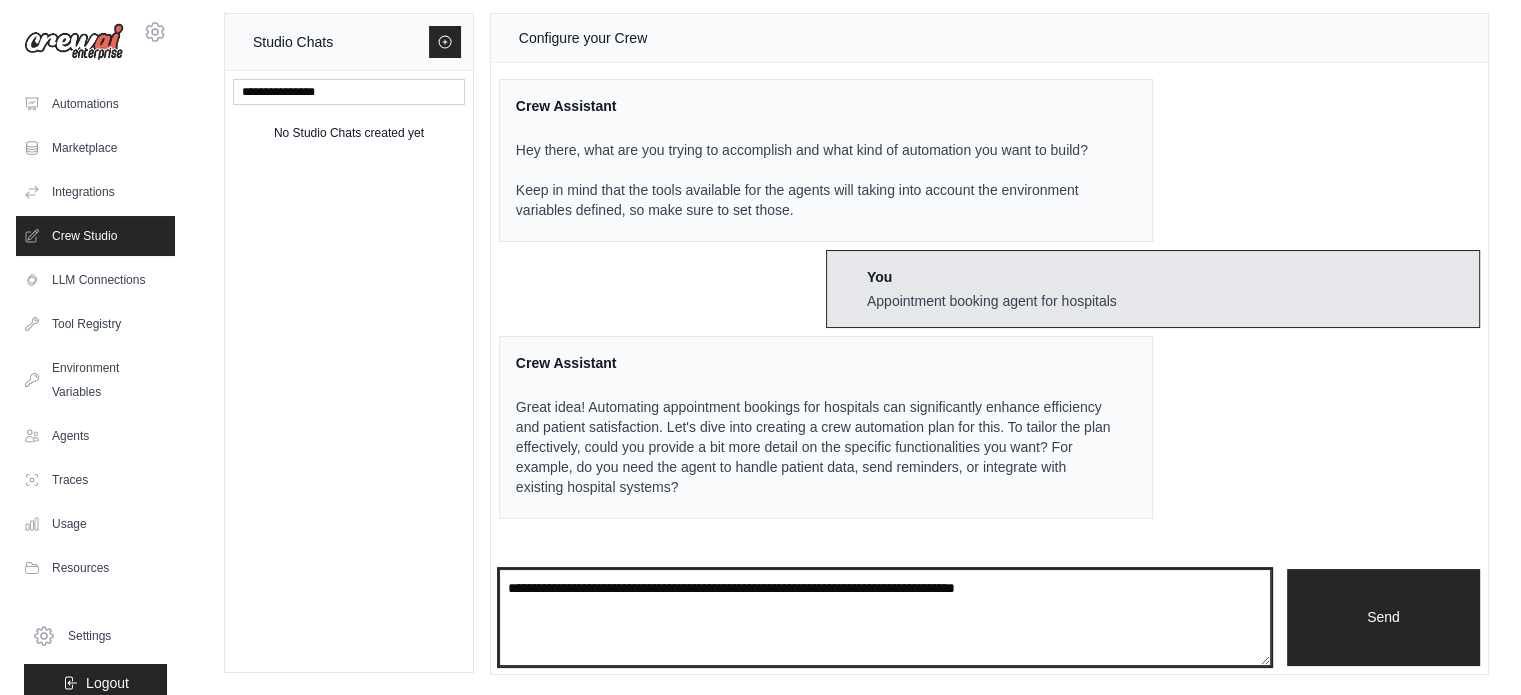 click at bounding box center (885, 618) 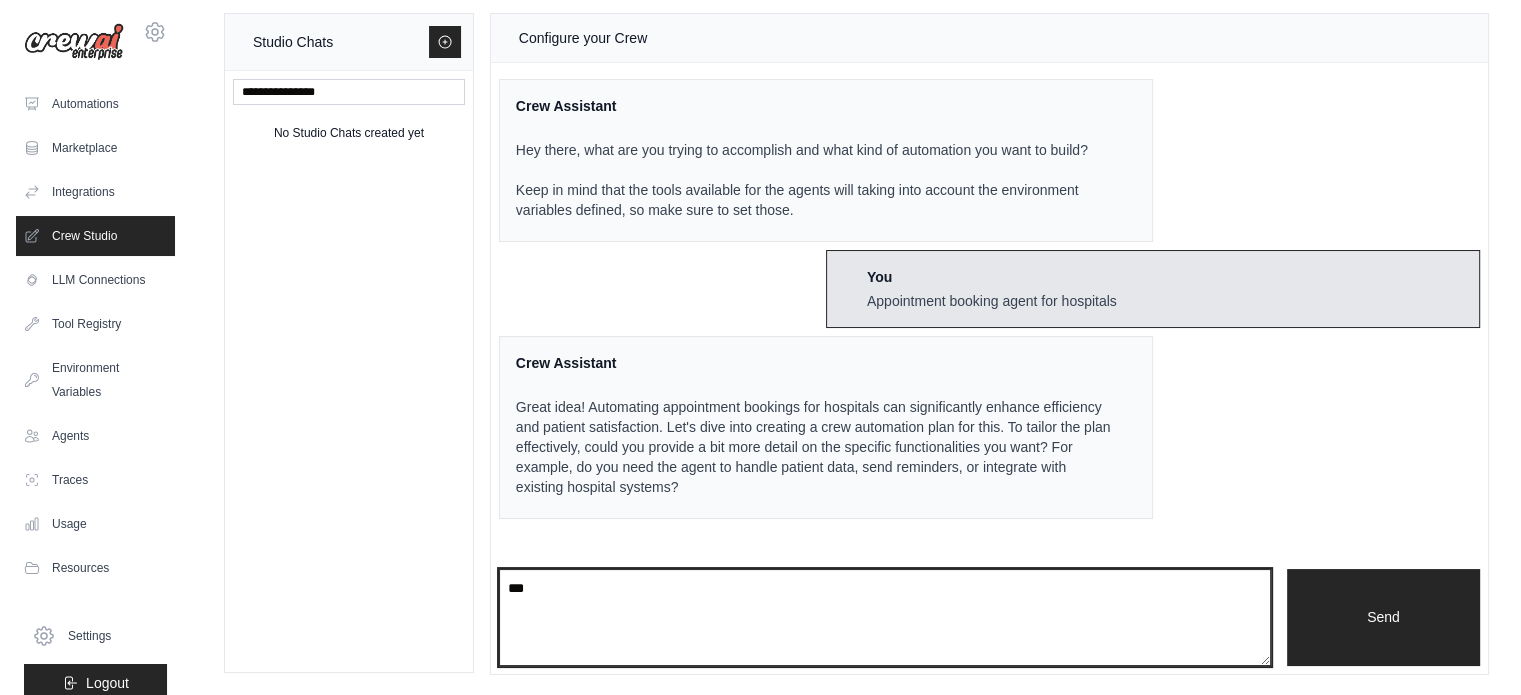 type on "***" 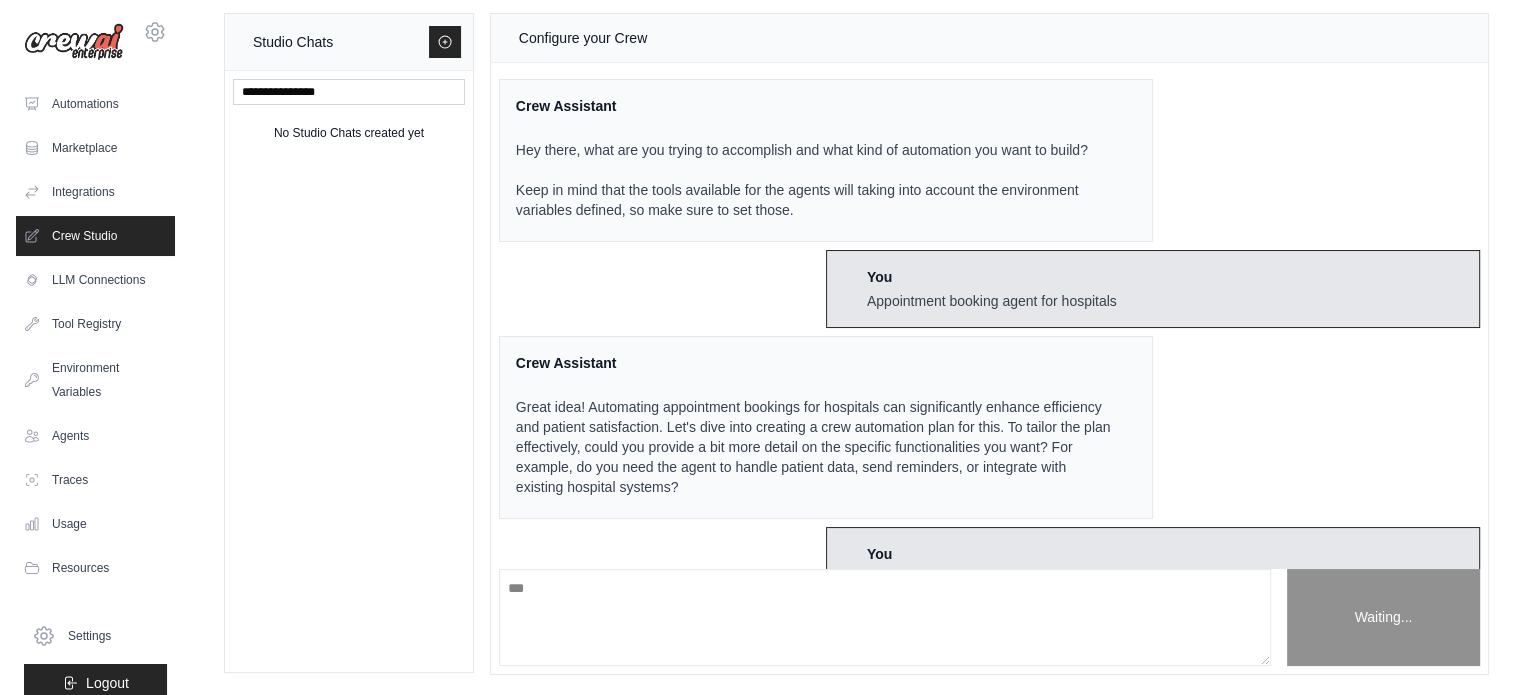 type 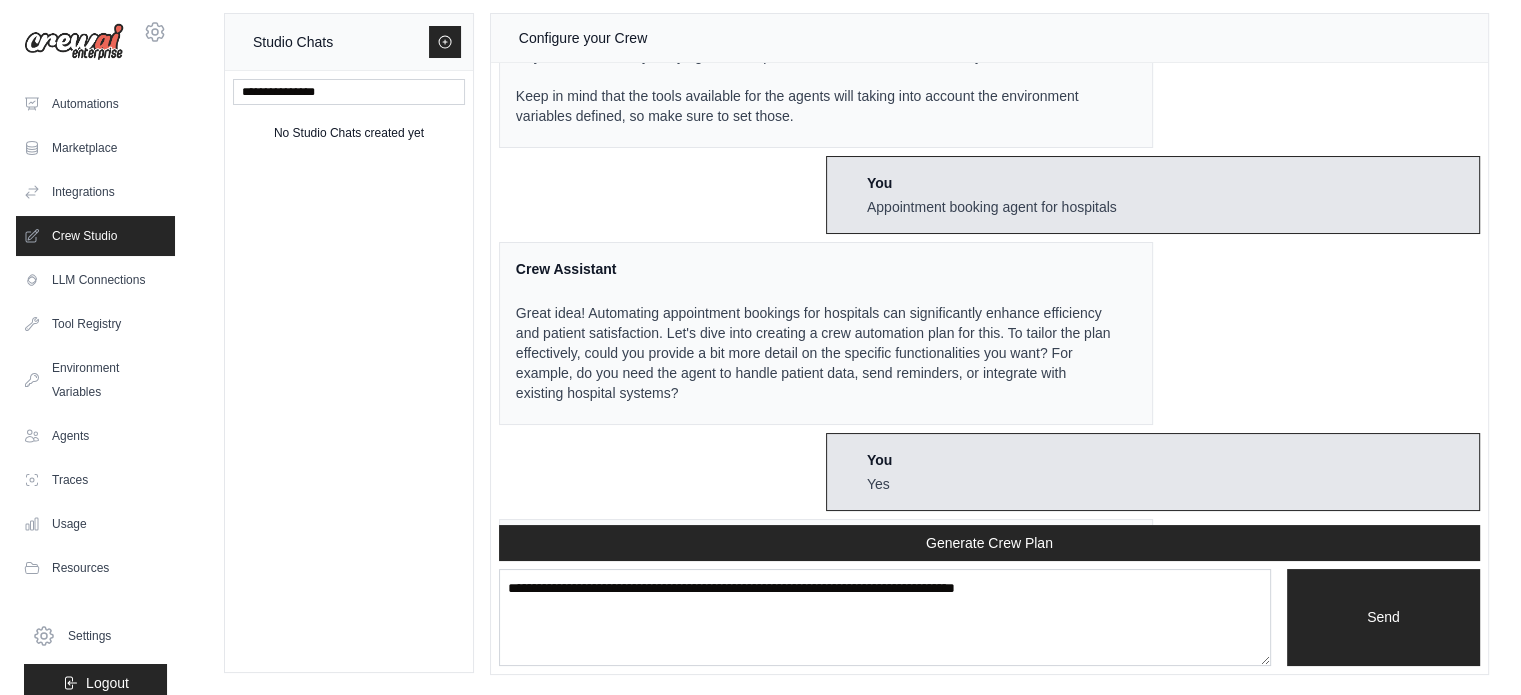 scroll, scrollTop: 429, scrollLeft: 0, axis: vertical 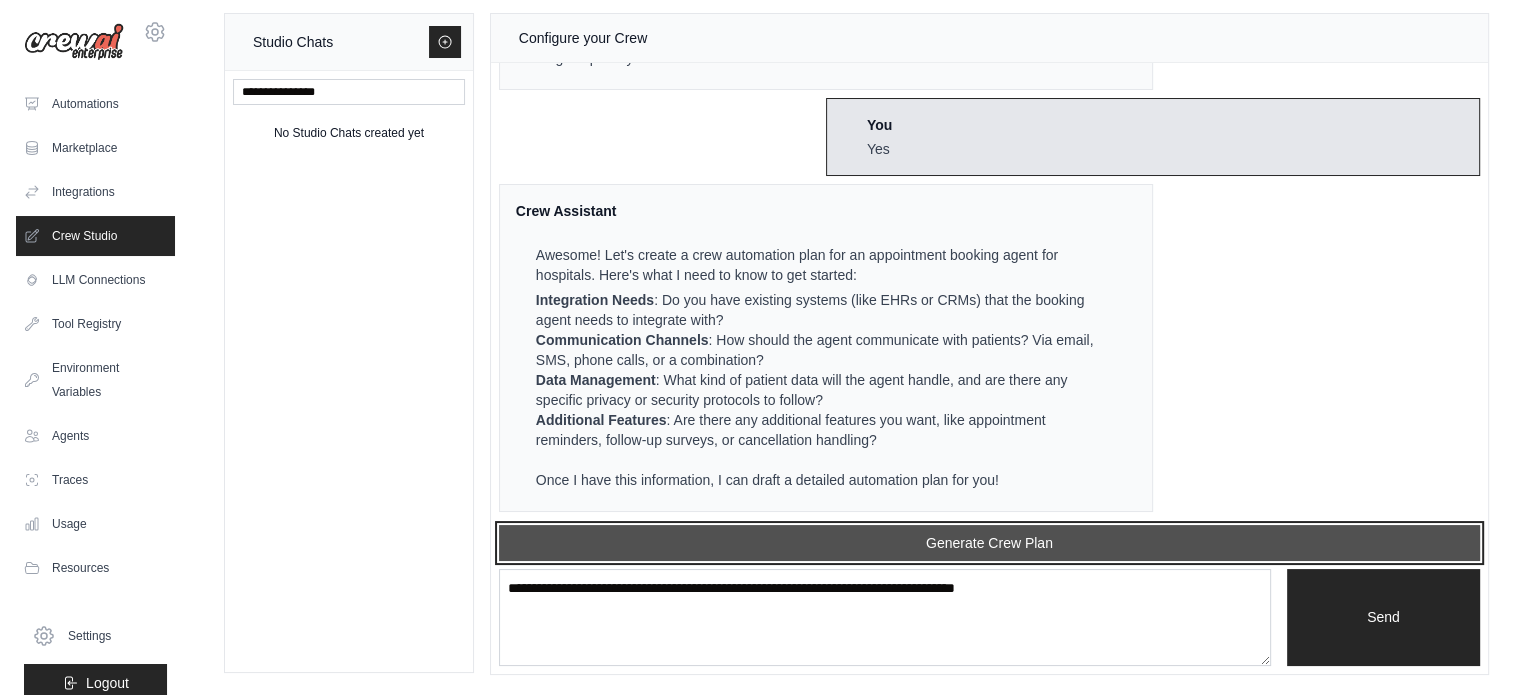 click on "Generate Crew Plan" at bounding box center [989, 543] 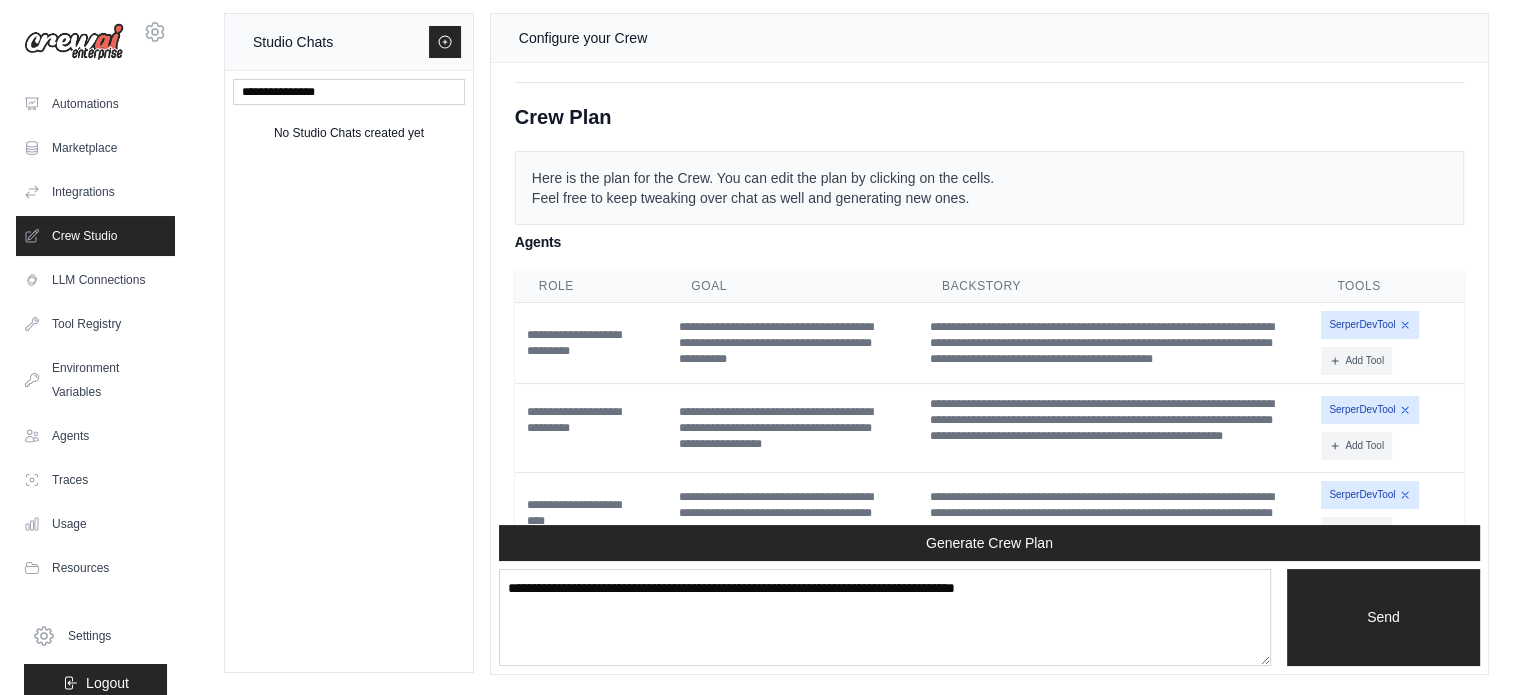 scroll, scrollTop: 905, scrollLeft: 0, axis: vertical 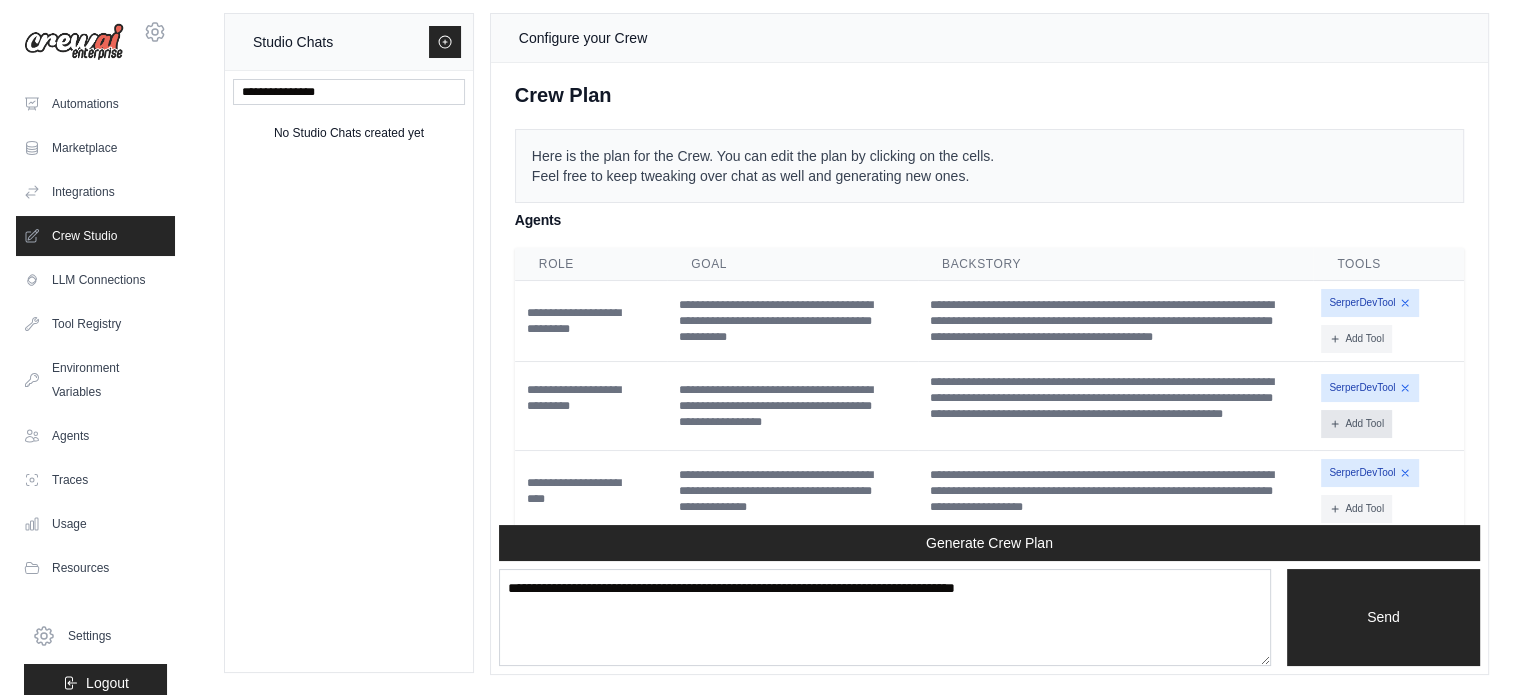 click on "Add Tool" at bounding box center (1356, 424) 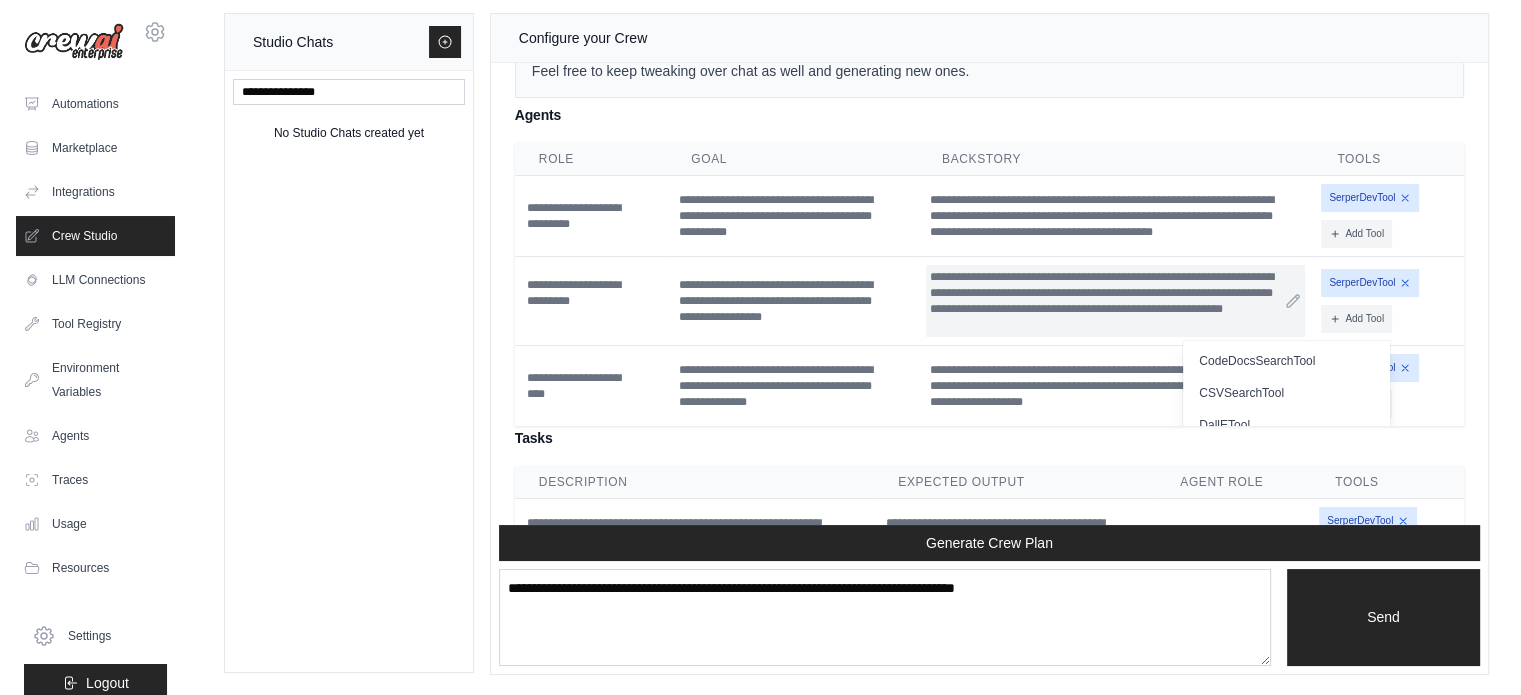 scroll, scrollTop: 1105, scrollLeft: 0, axis: vertical 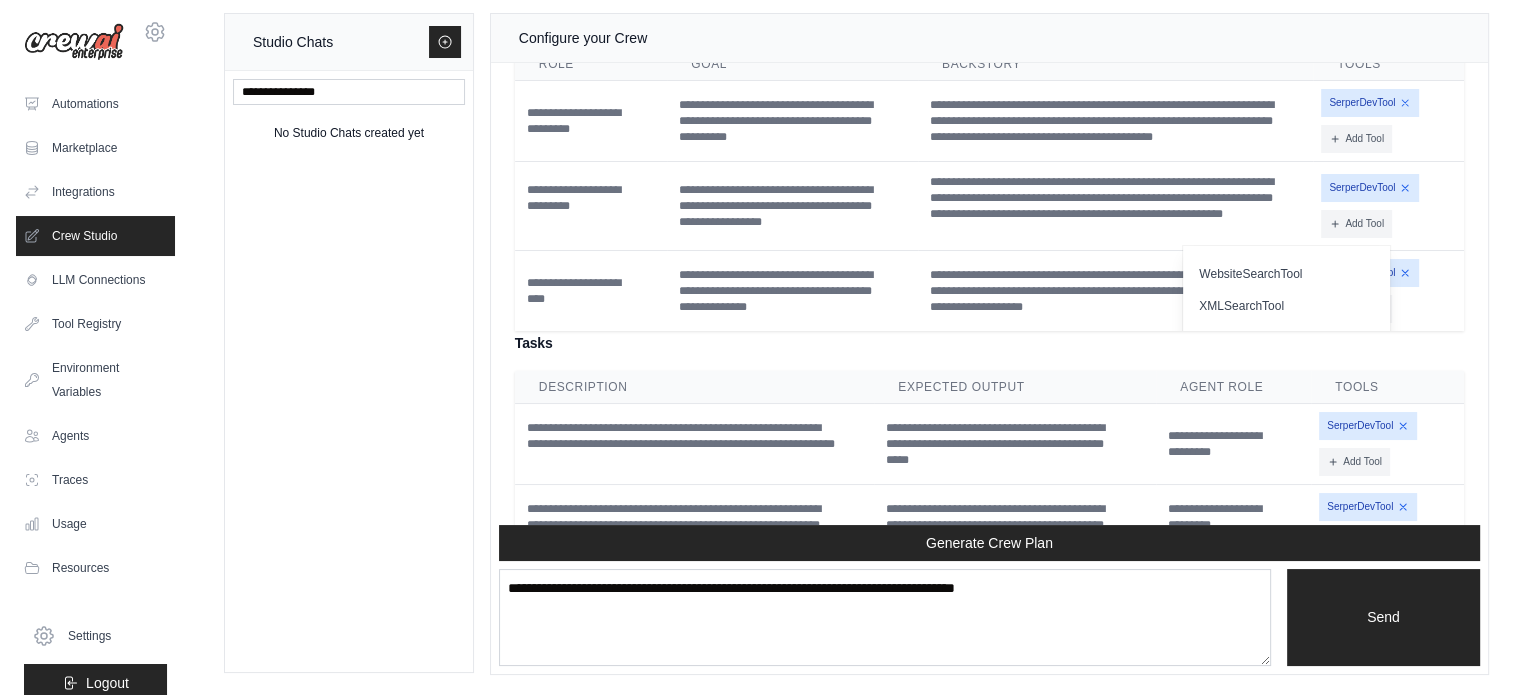 click on "Studio Chats
No Studio Chats created yet
Configure your Crew Crew Assistant Hey there, what are you trying to accomplish and what kind of automation you want to build? Keep in mind that the tools available for the agents will taking into account the environment variables defined, so make sure to set those. You Appointment booking agent for hospitals Crew Assistant
You Yes Crew Assistant Awesome! Let's create a crew automation plan for an appointment booking agent for hospitals. Here's what I need to know to get started:
Integration Needs : Do you have existing systems (like EHRs or CRMs) that the booking agent needs to integrate with? Communication Channels Data Management Additional Features
Crew Plan" at bounding box center (856, 344) 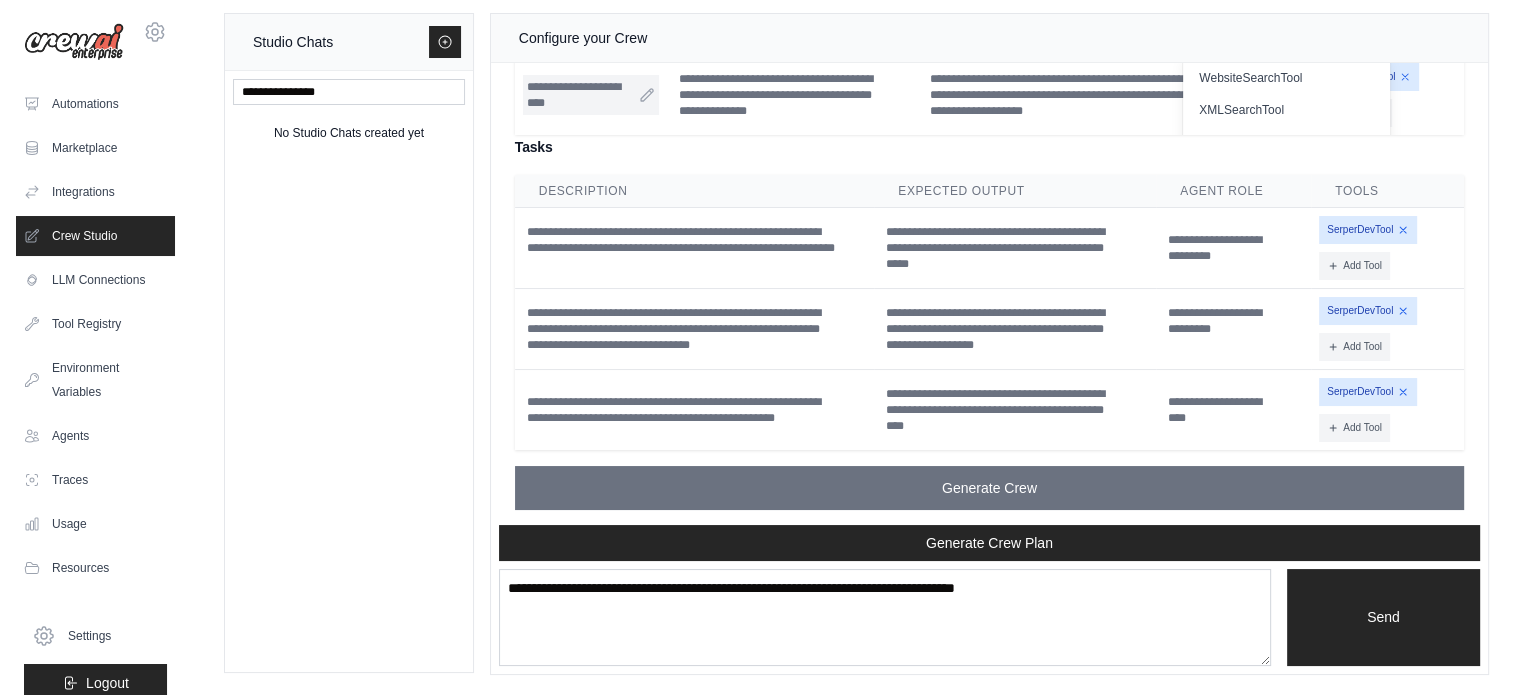 scroll, scrollTop: 1305, scrollLeft: 0, axis: vertical 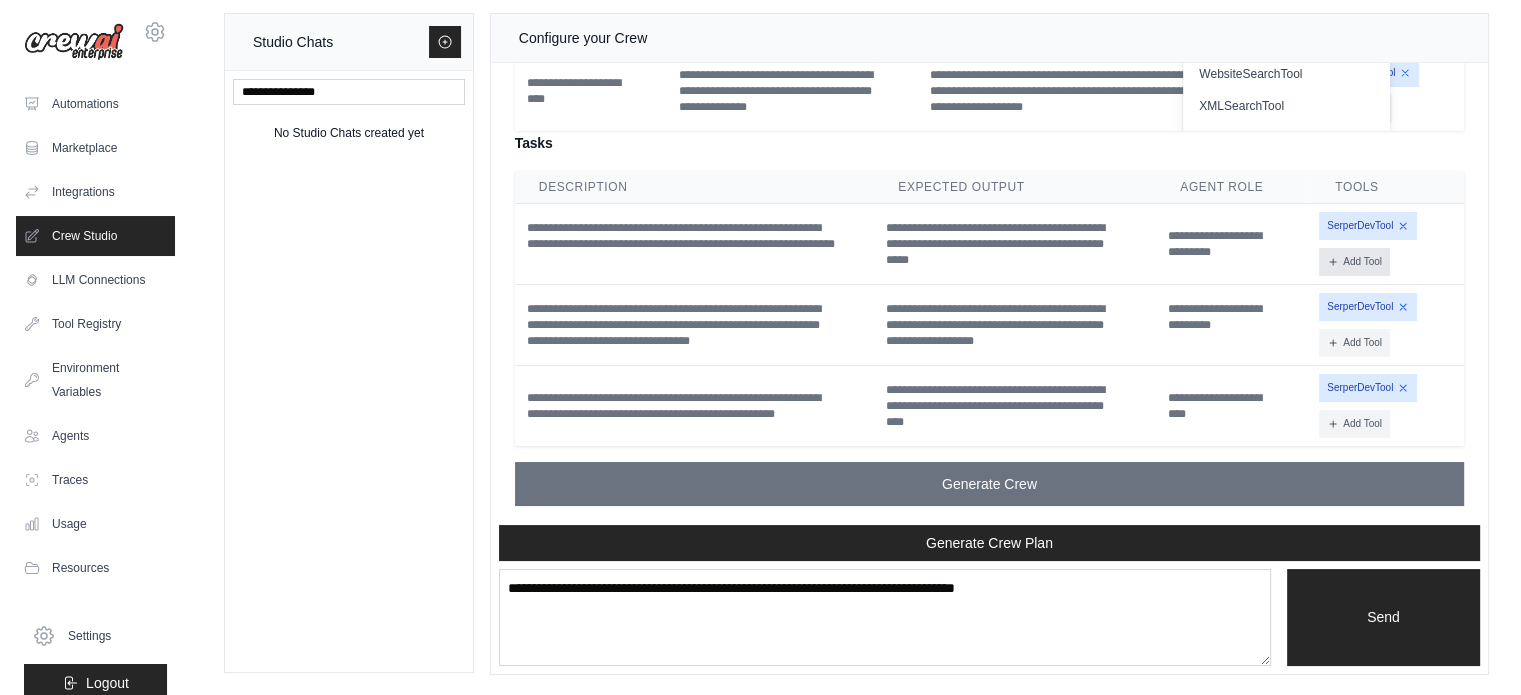 click on "Add Tool" at bounding box center (1354, 262) 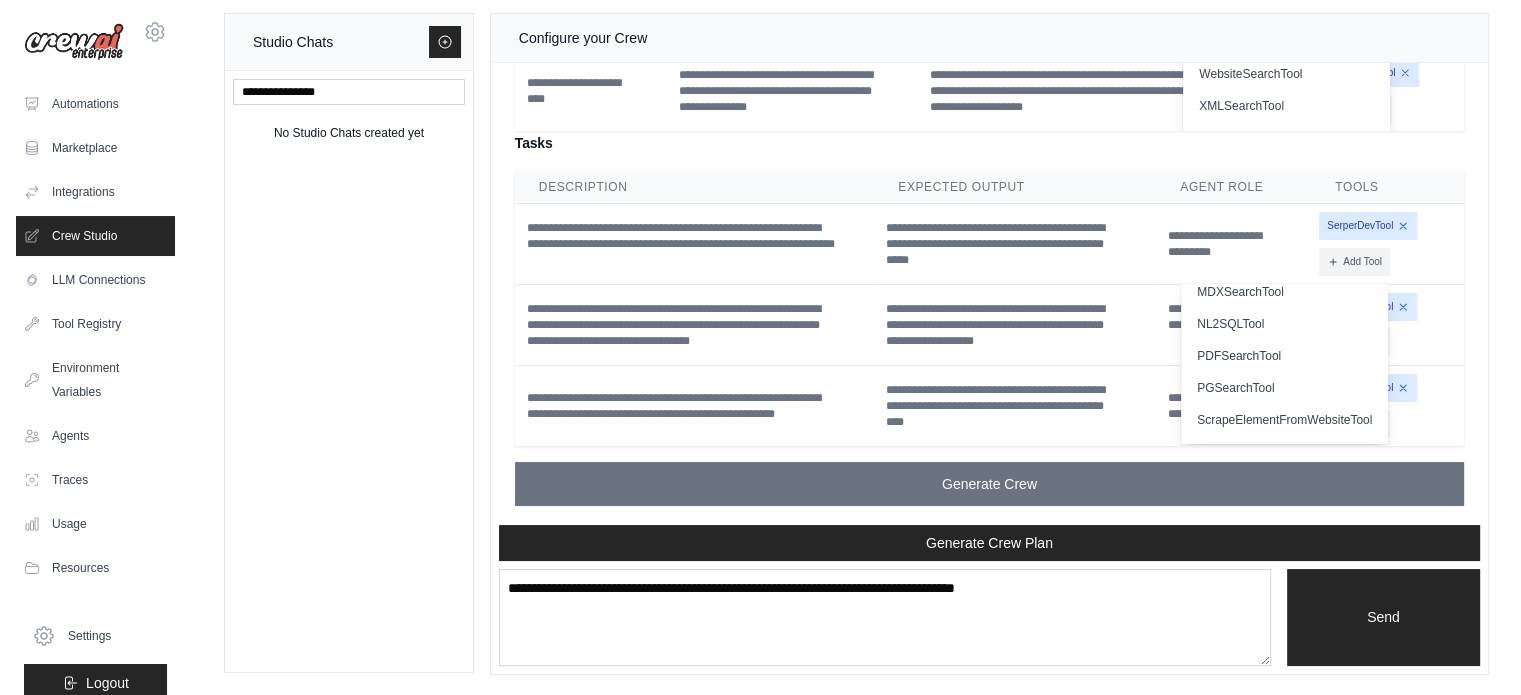 scroll, scrollTop: 616, scrollLeft: 0, axis: vertical 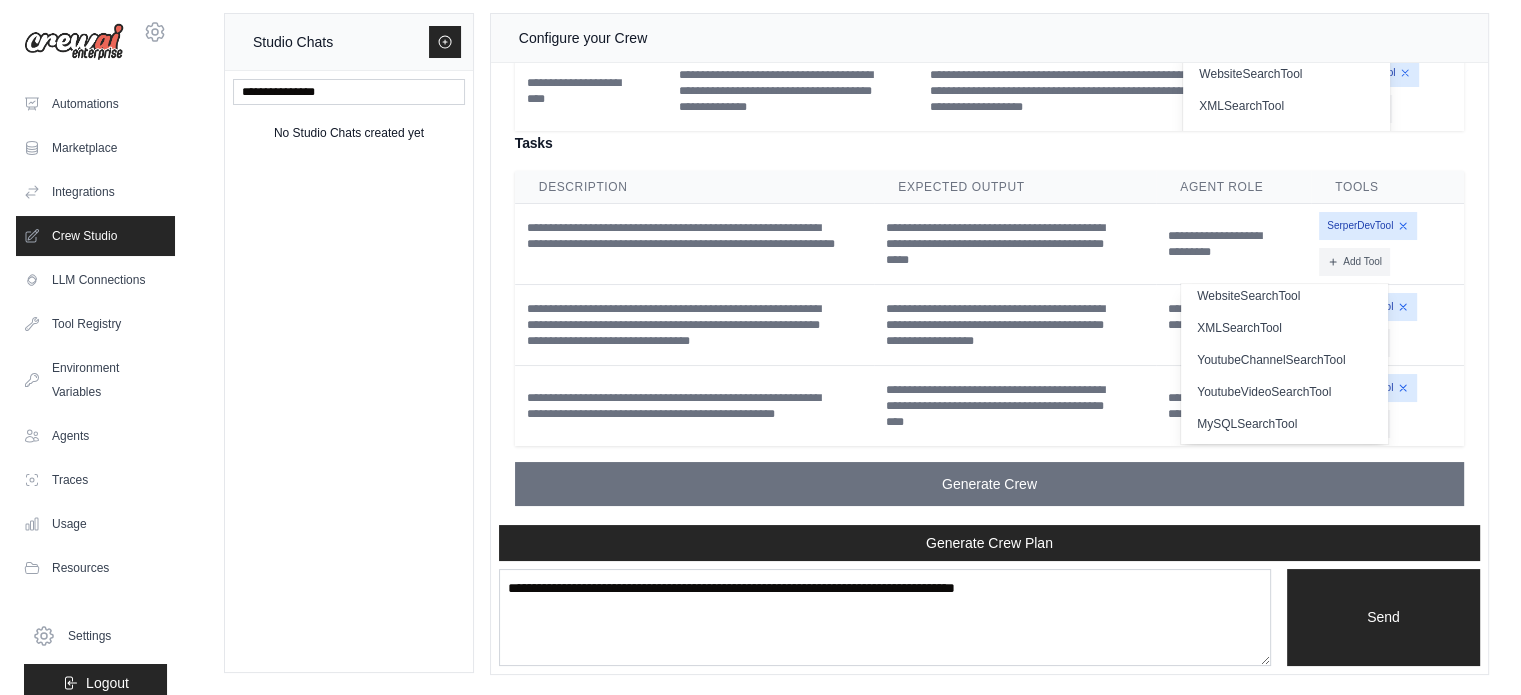 click on "**********" at bounding box center [694, 244] 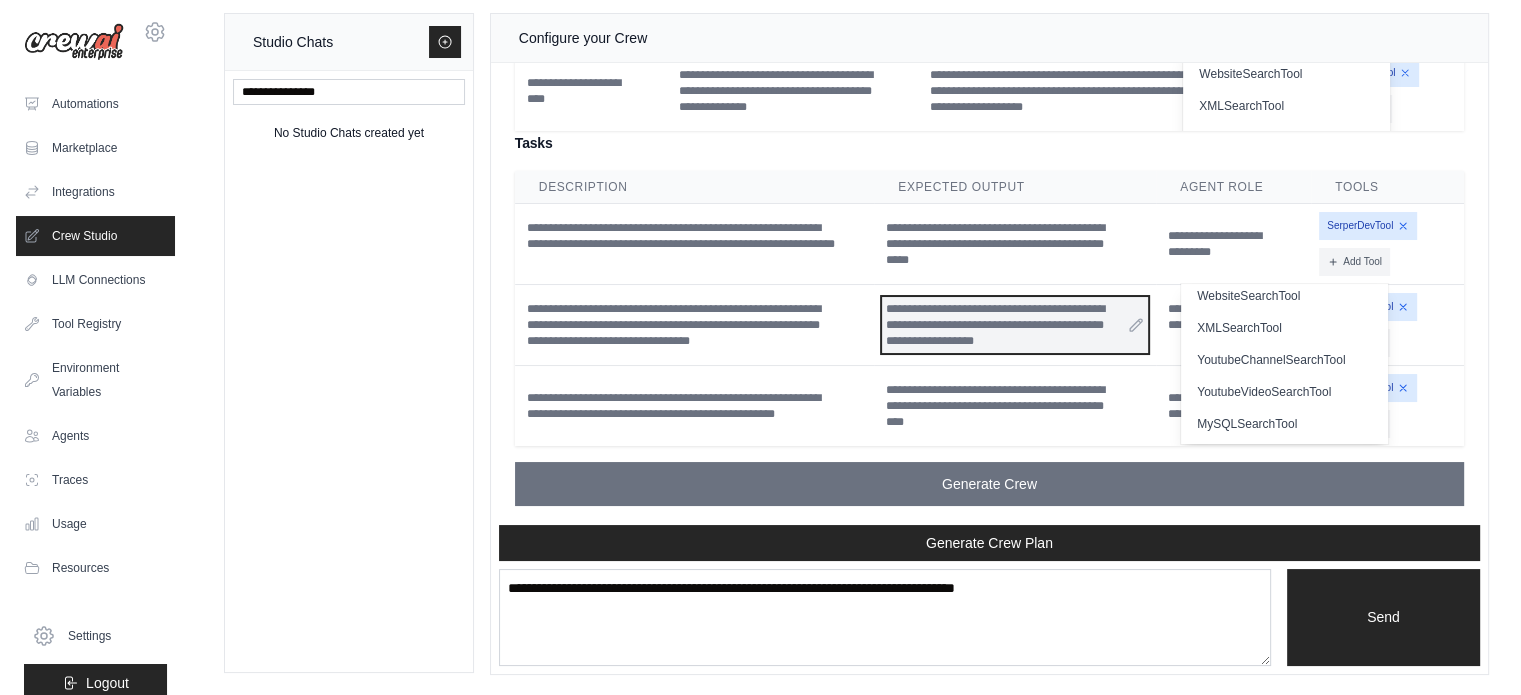 click on "**********" at bounding box center [1015, 325] 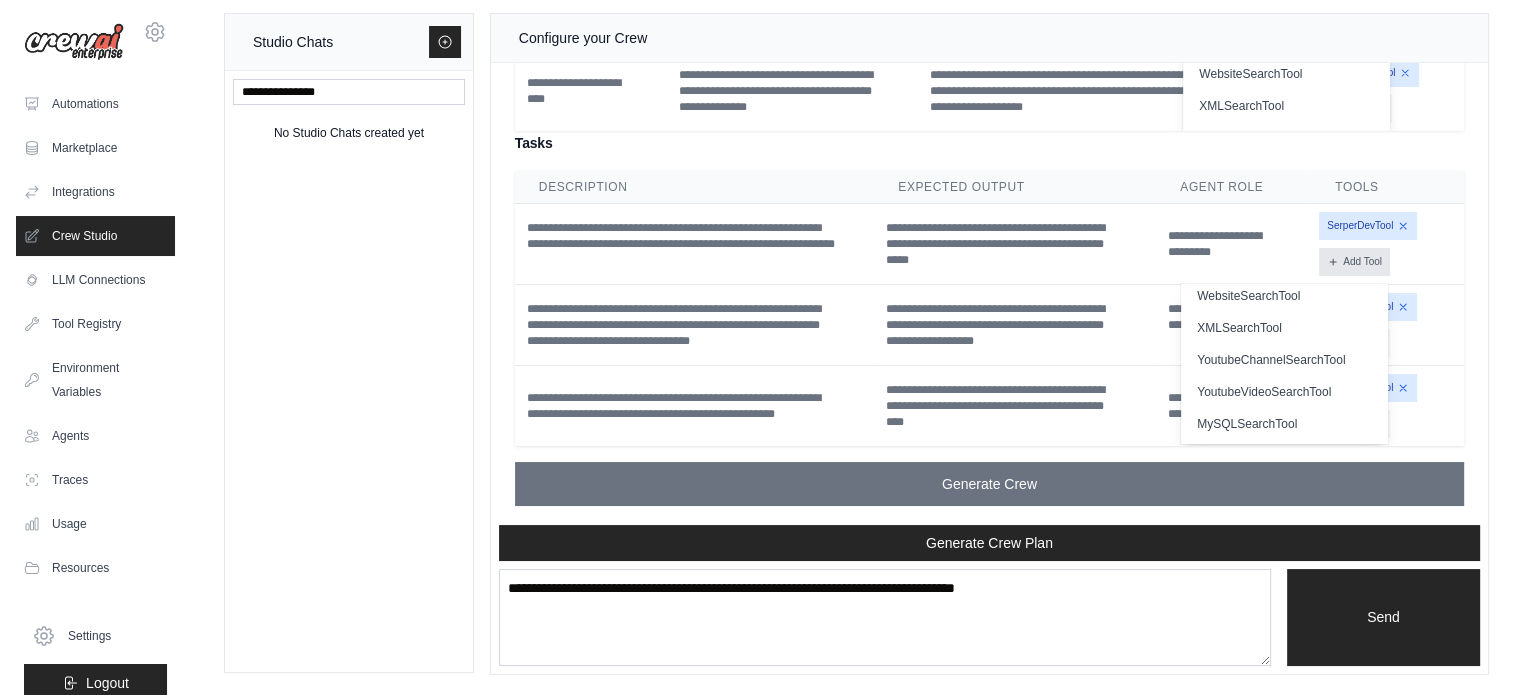 click on "Add Tool" at bounding box center (1354, 262) 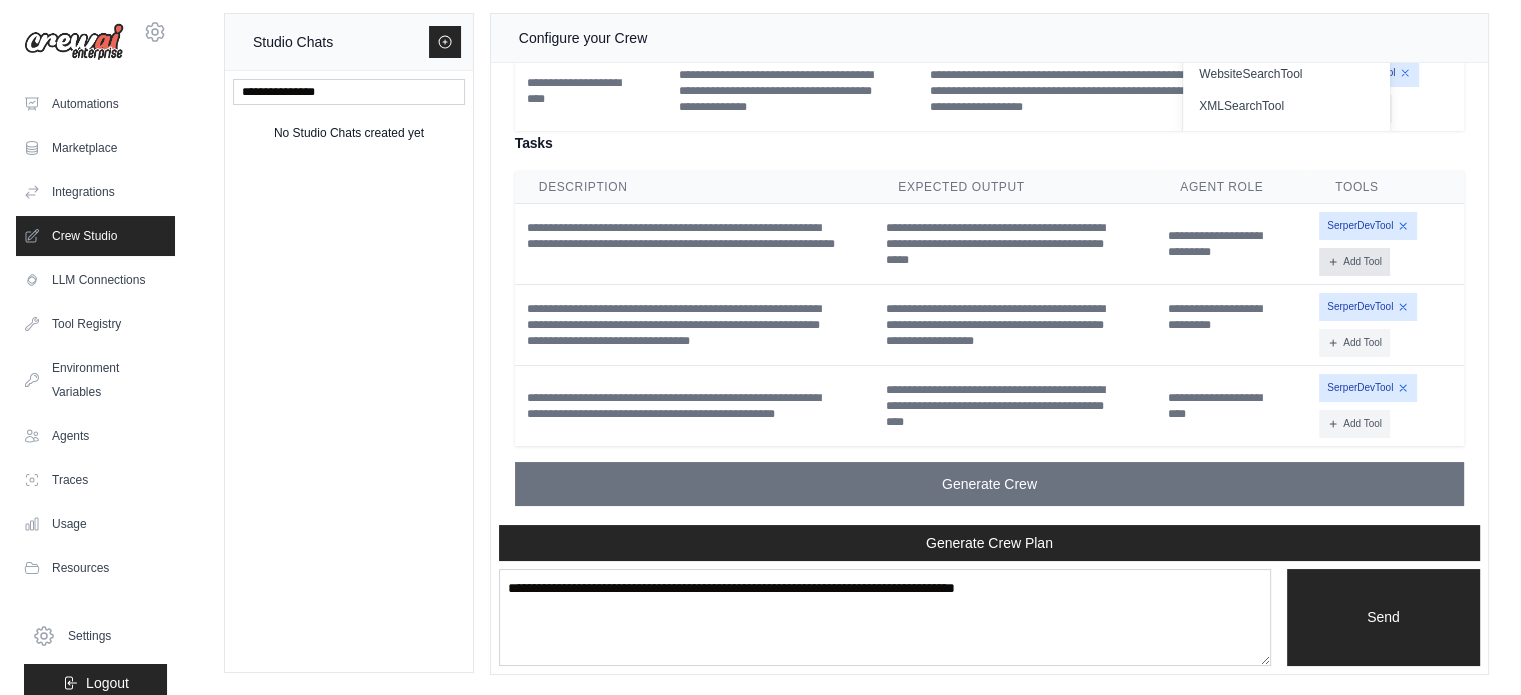 click on "Add Tool" at bounding box center (1354, 262) 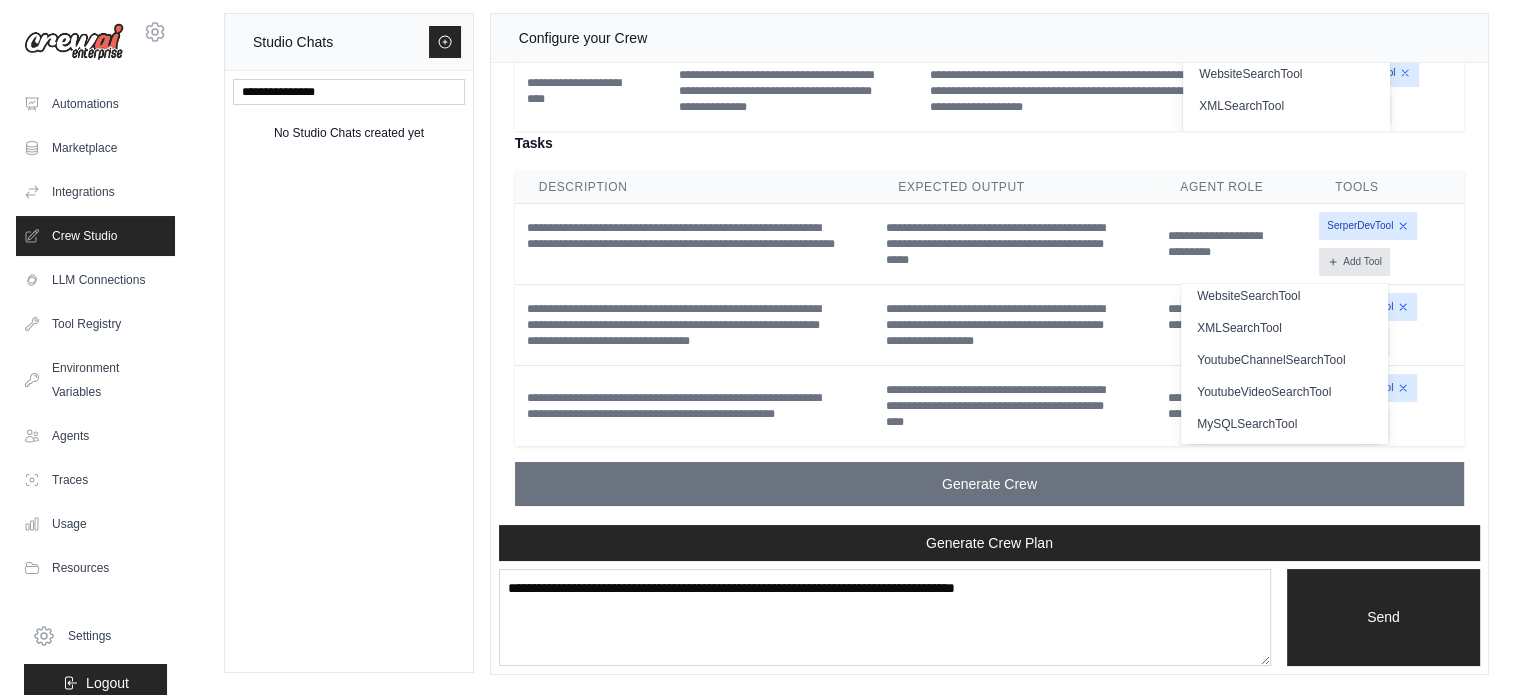 click on "Add Tool" at bounding box center [1354, 262] 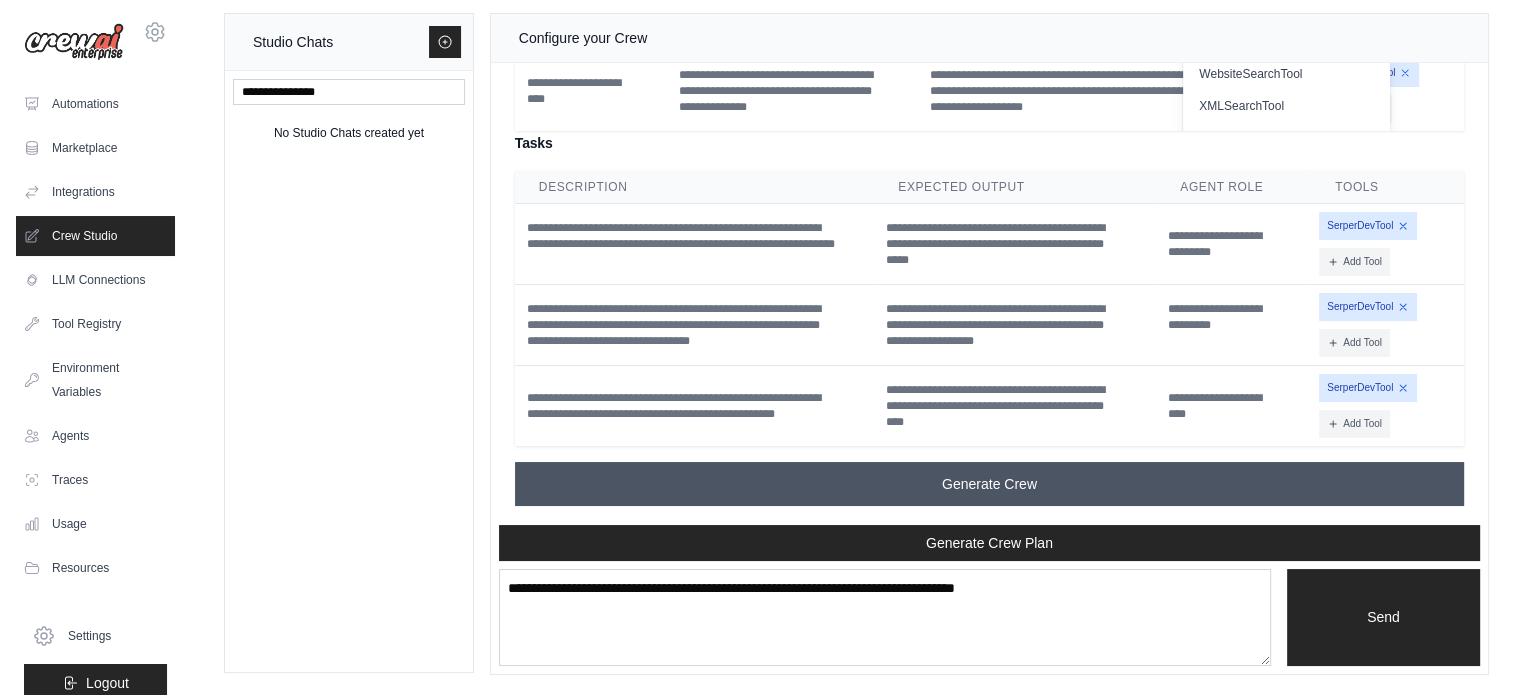 click on "Generate Crew" at bounding box center [989, 484] 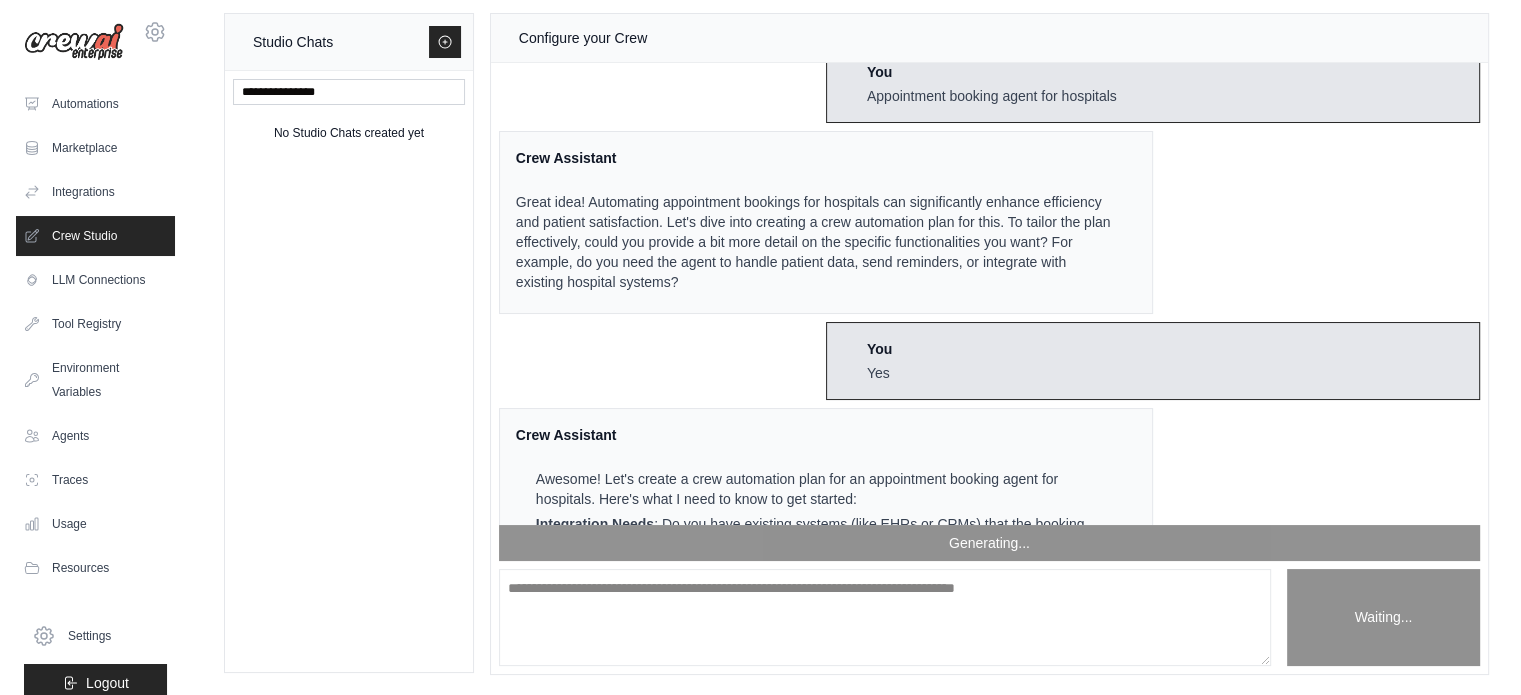 scroll, scrollTop: 1305, scrollLeft: 0, axis: vertical 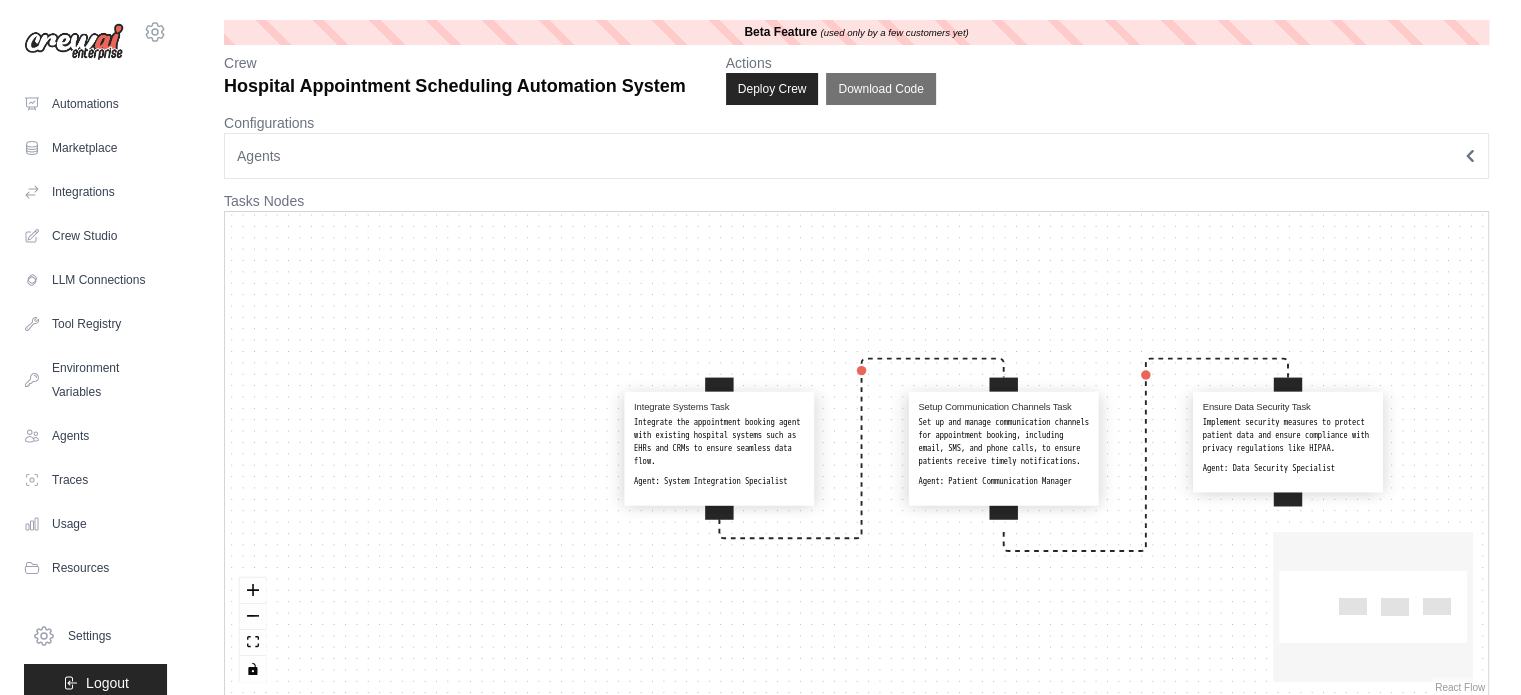 click on "Integrate the appointment booking agent with existing hospital systems such as EHRs and CRMs to ensure seamless data flow." at bounding box center [719, 441] 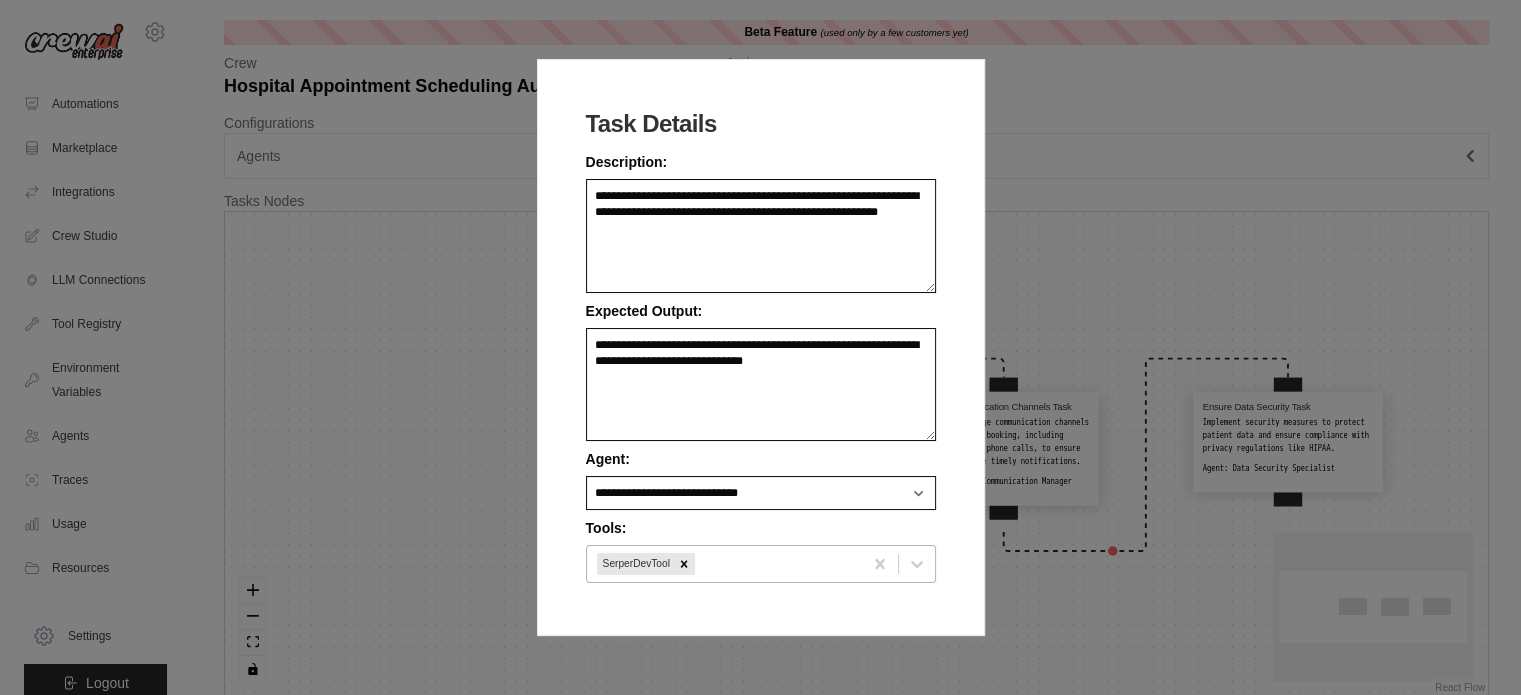 scroll, scrollTop: 21, scrollLeft: 0, axis: vertical 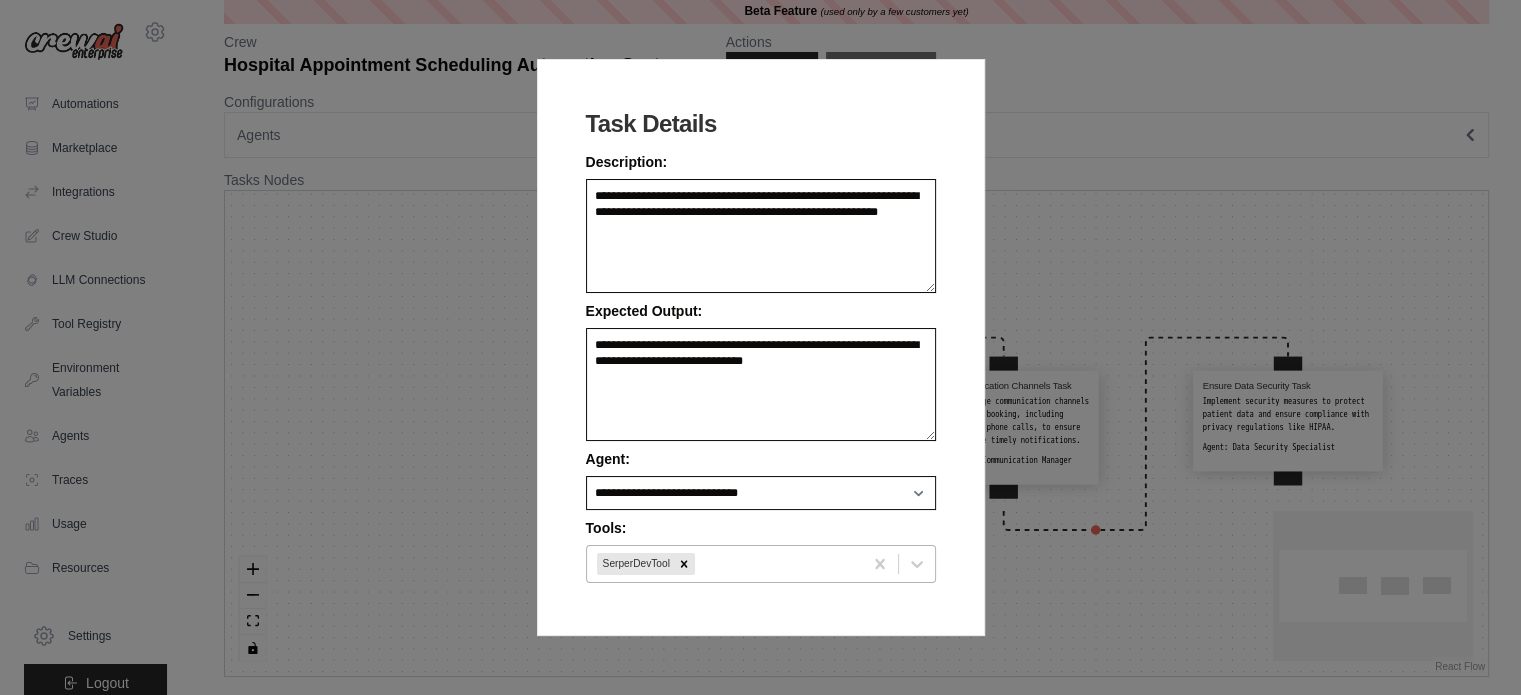 click at bounding box center [775, 564] 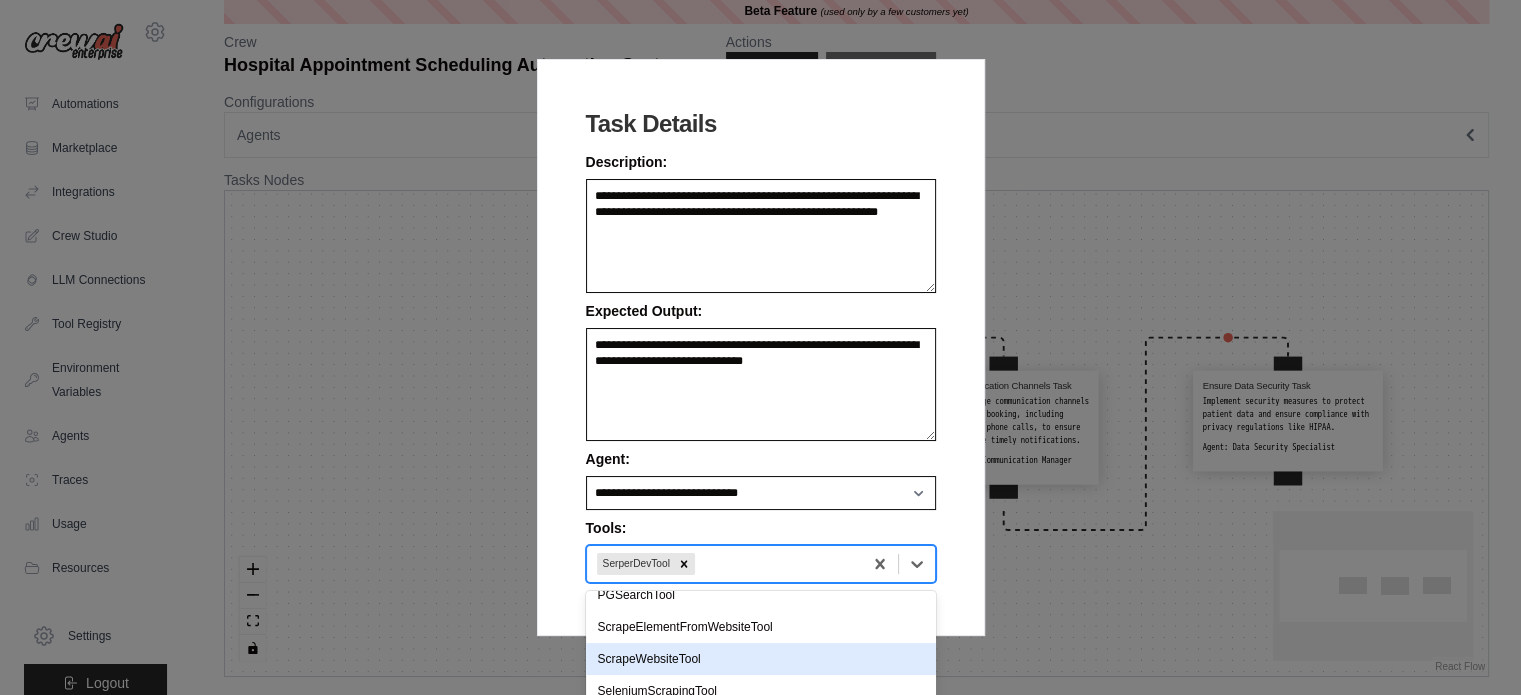 scroll, scrollTop: 444, scrollLeft: 0, axis: vertical 